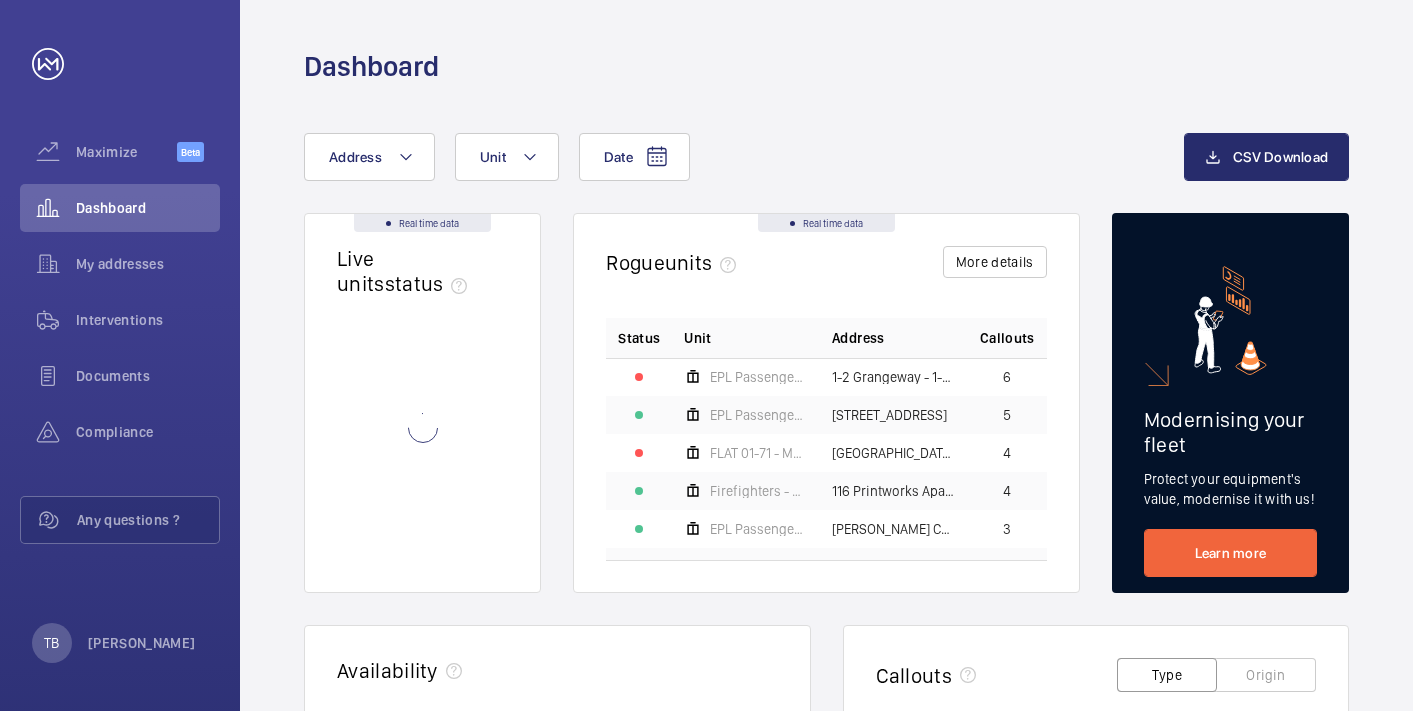 scroll, scrollTop: 0, scrollLeft: 0, axis: both 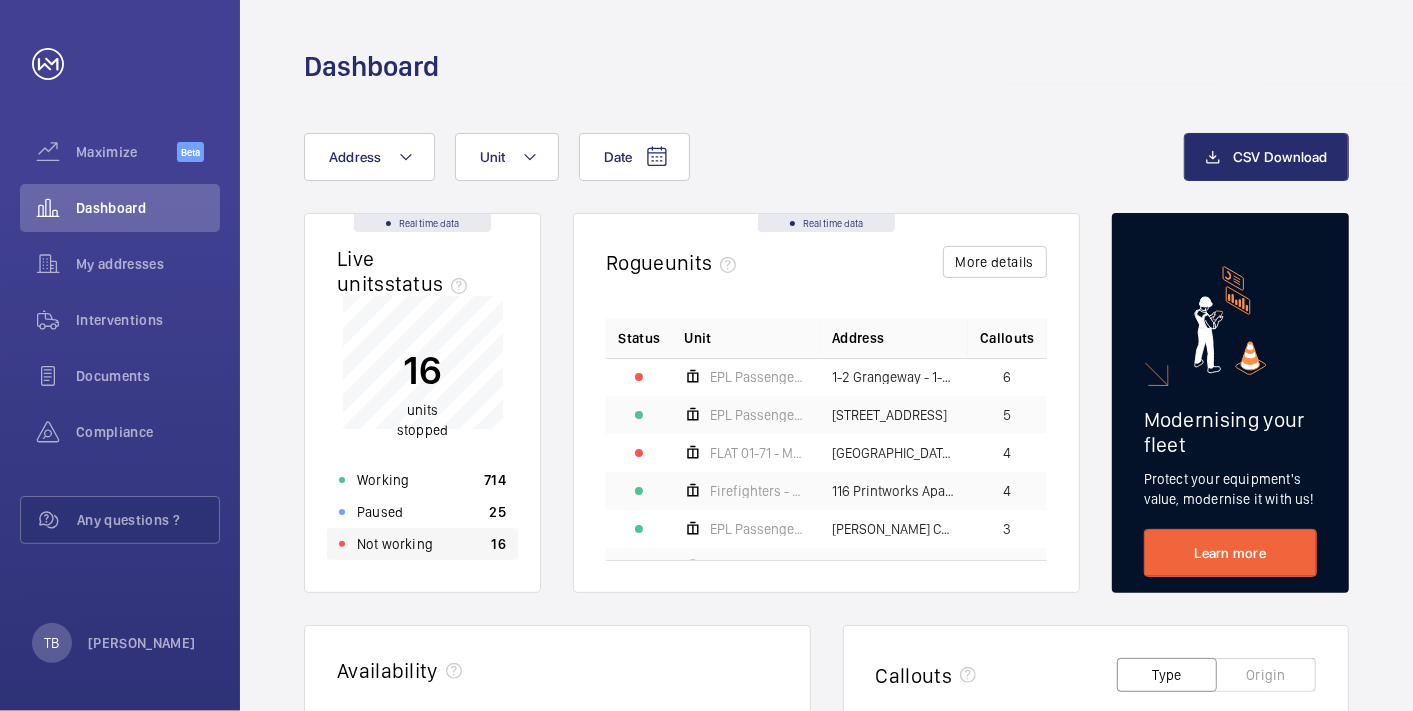 click on "Not working" 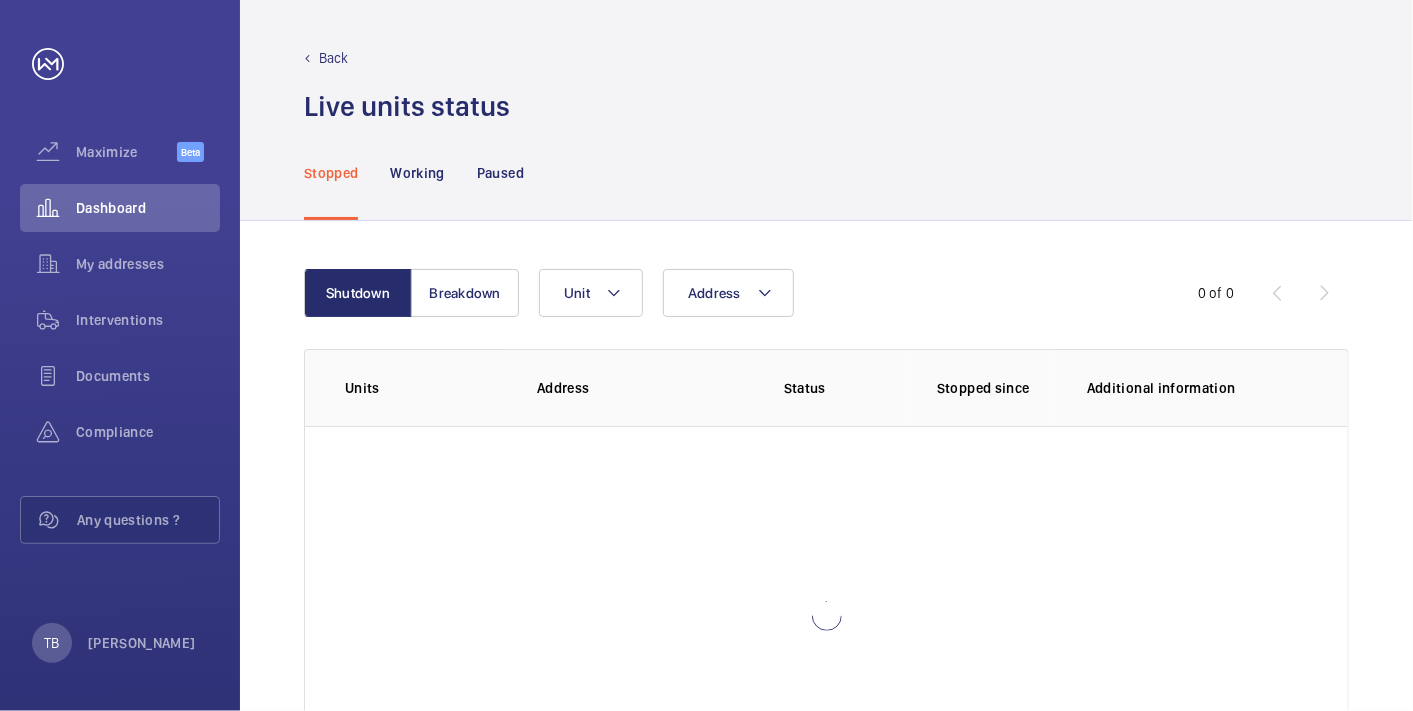 scroll, scrollTop: 142, scrollLeft: 0, axis: vertical 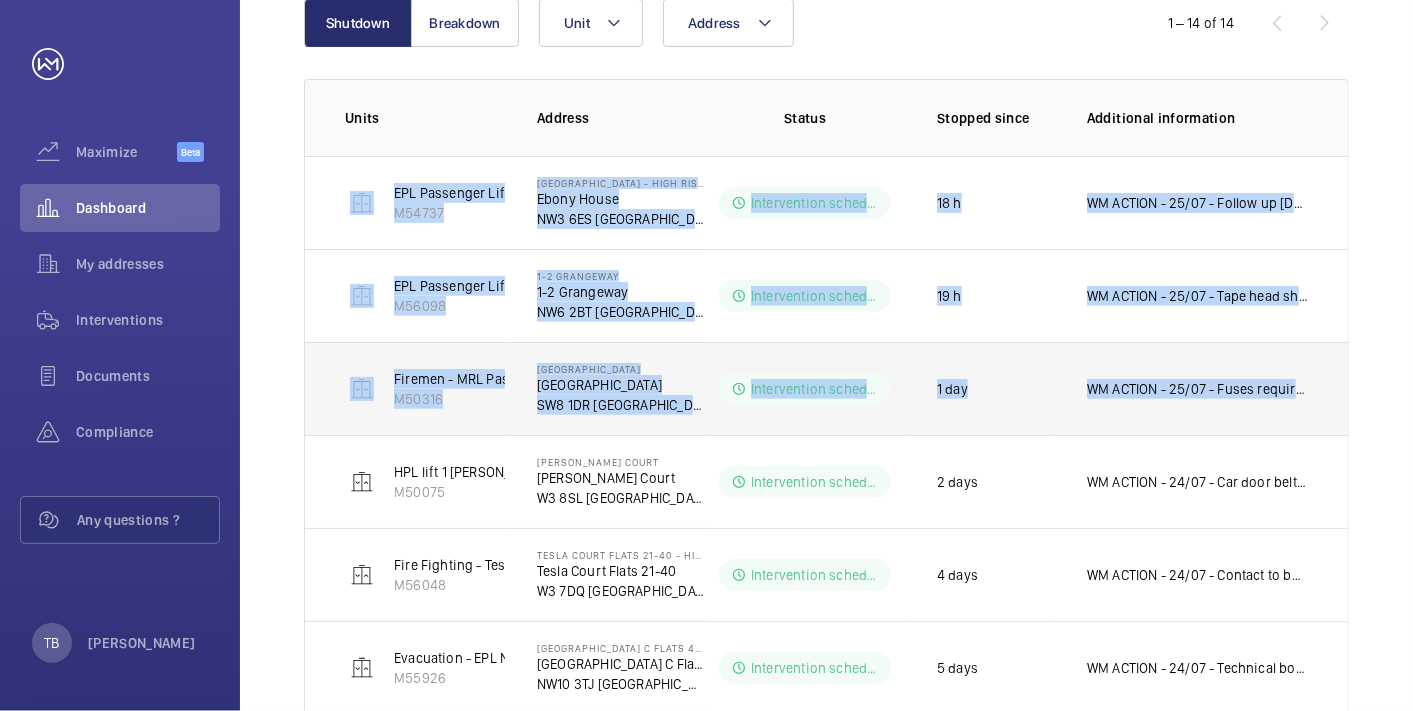 drag, startPoint x: 318, startPoint y: 185, endPoint x: 1300, endPoint y: 395, distance: 1004.2032 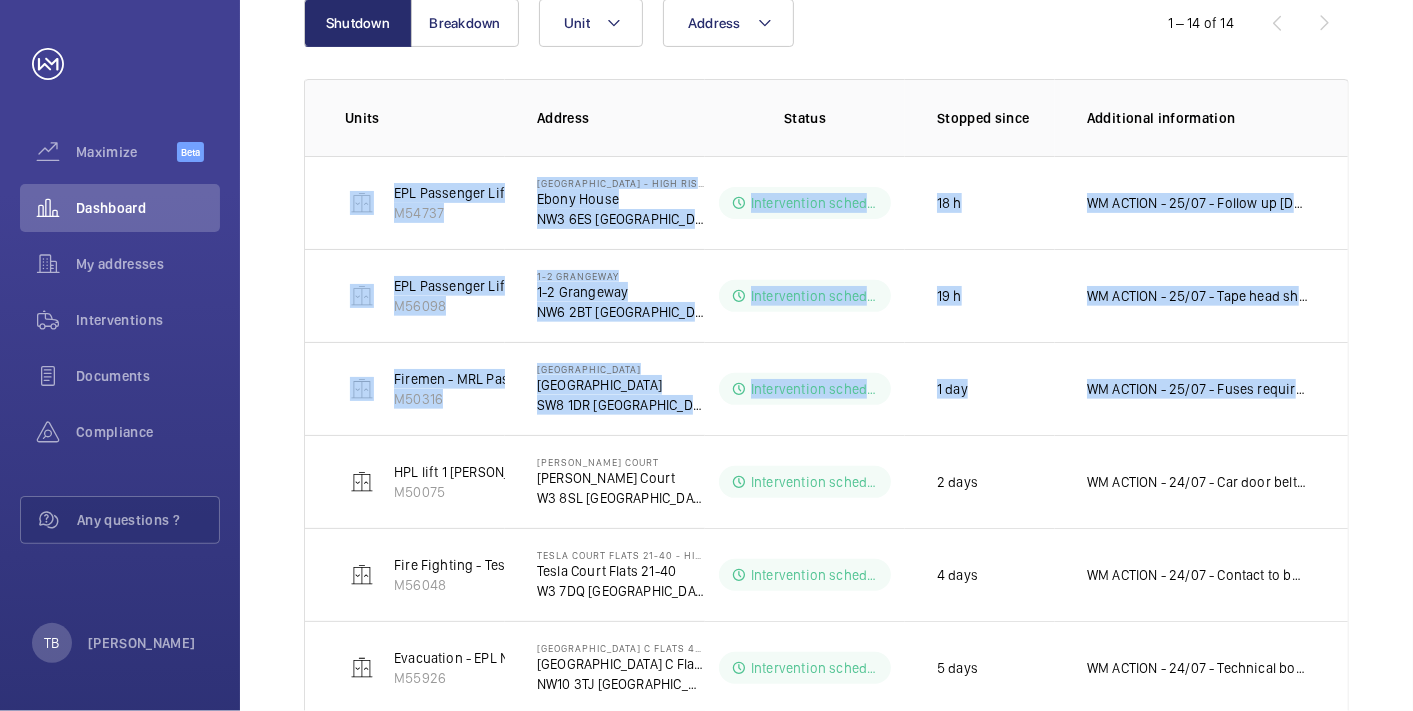 click on "Shutdown Breakdown Address Unit  1 – 14 of 14  Units Address Status Stopped since Additional information  EPL Passenger Lift 1   M54737   Ebony House - High Risk Building   Ebony House   NW3 6ES LONDON  Intervention scheduled  18 h   WM ACTION - 25/07 - Follow up today
24/07 - No access    EPL Passenger Lift   M56098   1-2 Grangeway   1-2 Grangeway   NW6 2BT LONDON  Intervention scheduled  19 h   WM ACTION - 25/07 - Tape head shoes required, chasing eta for early next week   Firemen - MRL Passenger Lift   M50316   Lulworth House   Lulworth House   SW8 1DR LONDON  Intervention scheduled 1 day  WM ACTION - 25/07 - Fuses required sourcing to fit this afternoon
24/07 - Follow up today
23/07 -  Will return with a second
man to investigate the safety circuit.    HPL lift 1 lester/igb hydro    M50075   Sidney Miller Court   Sidney Miller Court   W3 8SL LONDON  Intervention scheduled  2 days  WM ACTION - 24/07 - Car door belt snapped, new required chasing eta    Fire Fighting - Tesla court 21-40   M56048  Other" 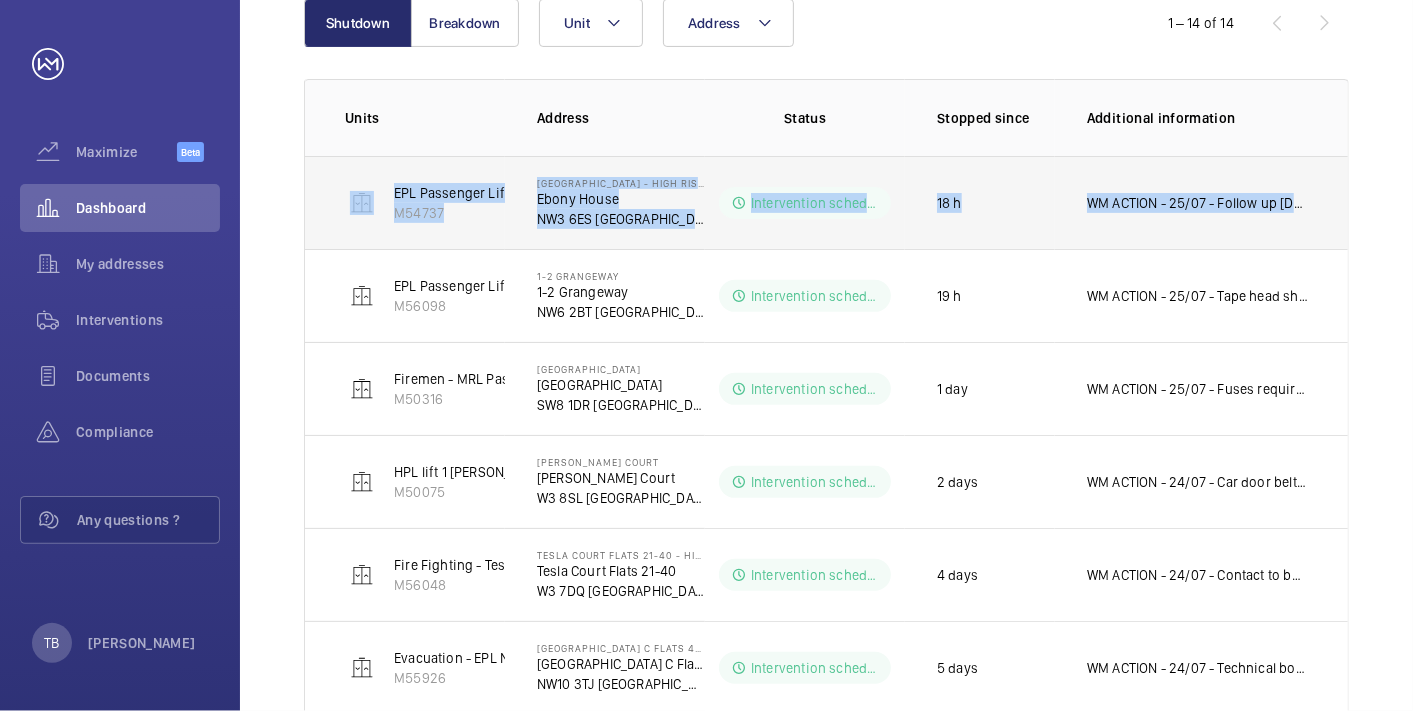 drag, startPoint x: 340, startPoint y: 182, endPoint x: 1319, endPoint y: 205, distance: 979.27014 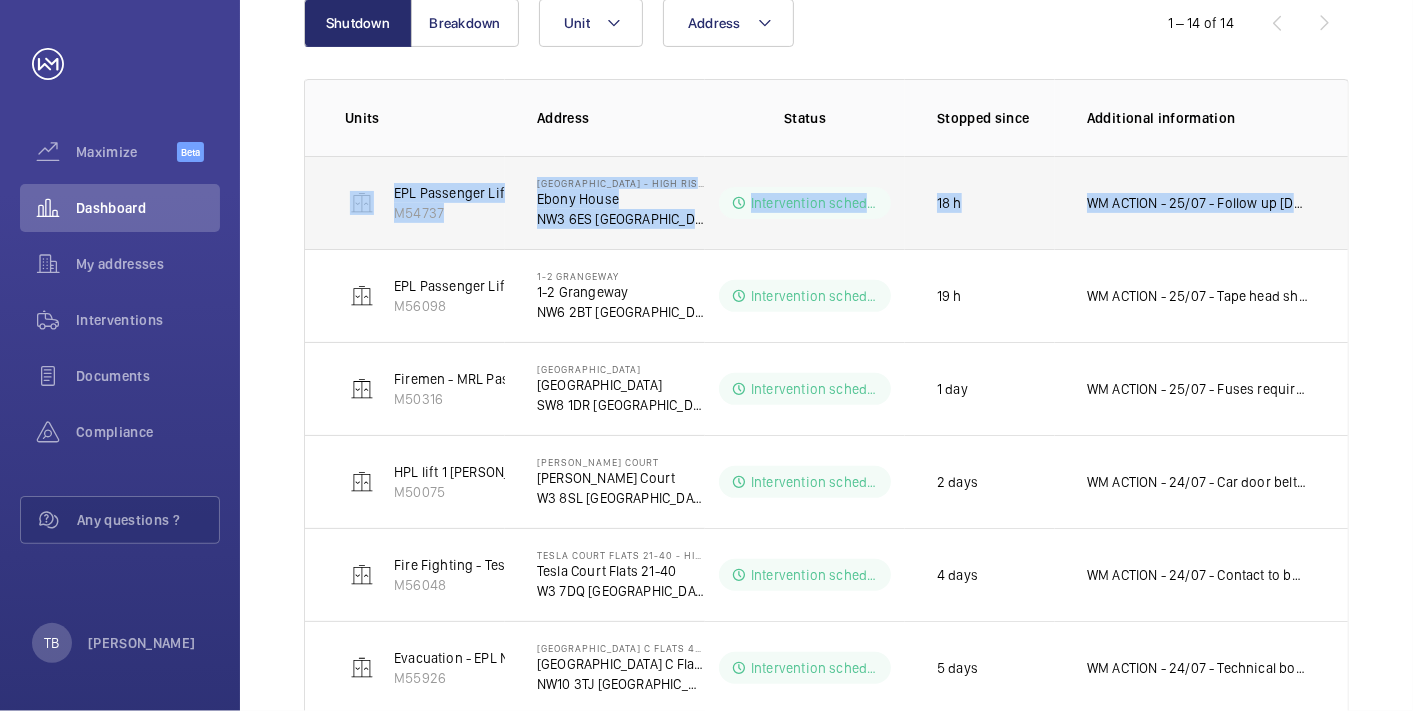 click on "EPL Passenger Lift 1   M54737   Ebony House - High Risk Building   Ebony House   NW3 6ES LONDON  Intervention scheduled  18 h   WM ACTION - 25/07 - Follow up today
24/07 - No access" 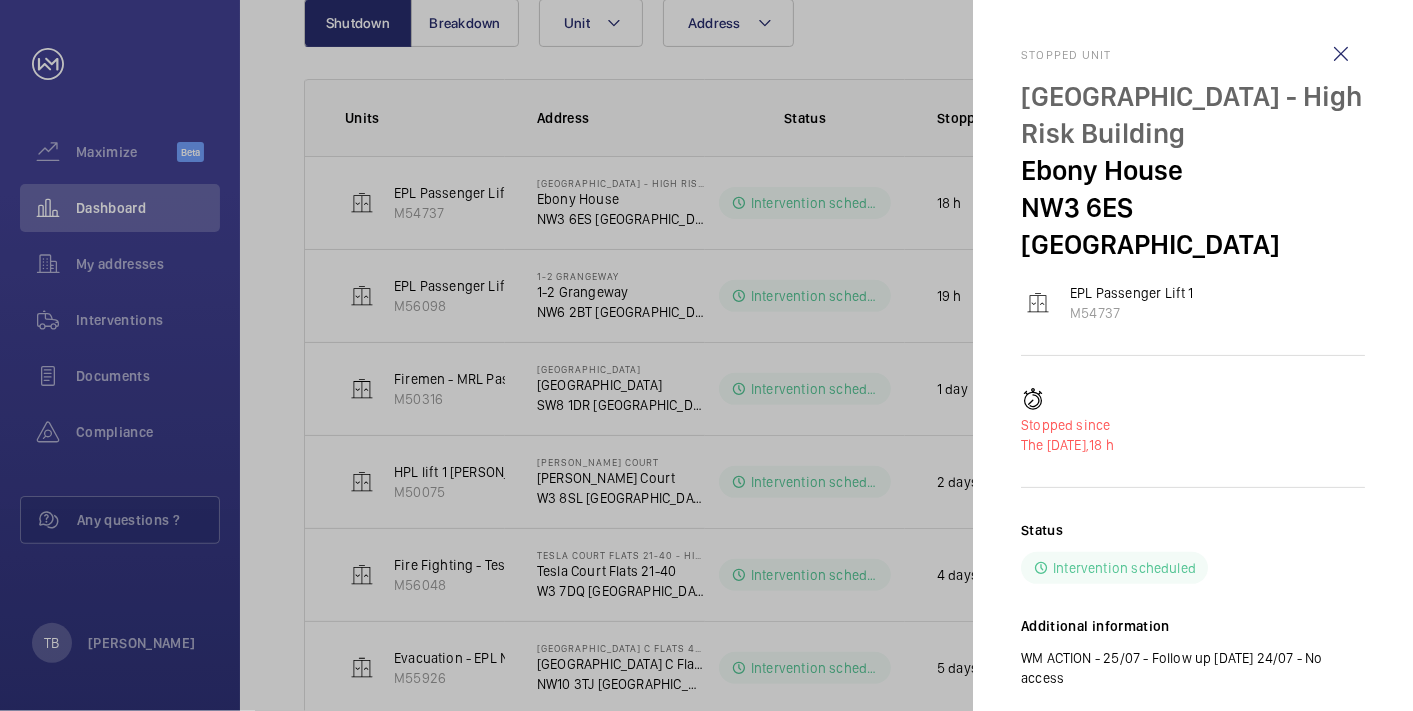 click 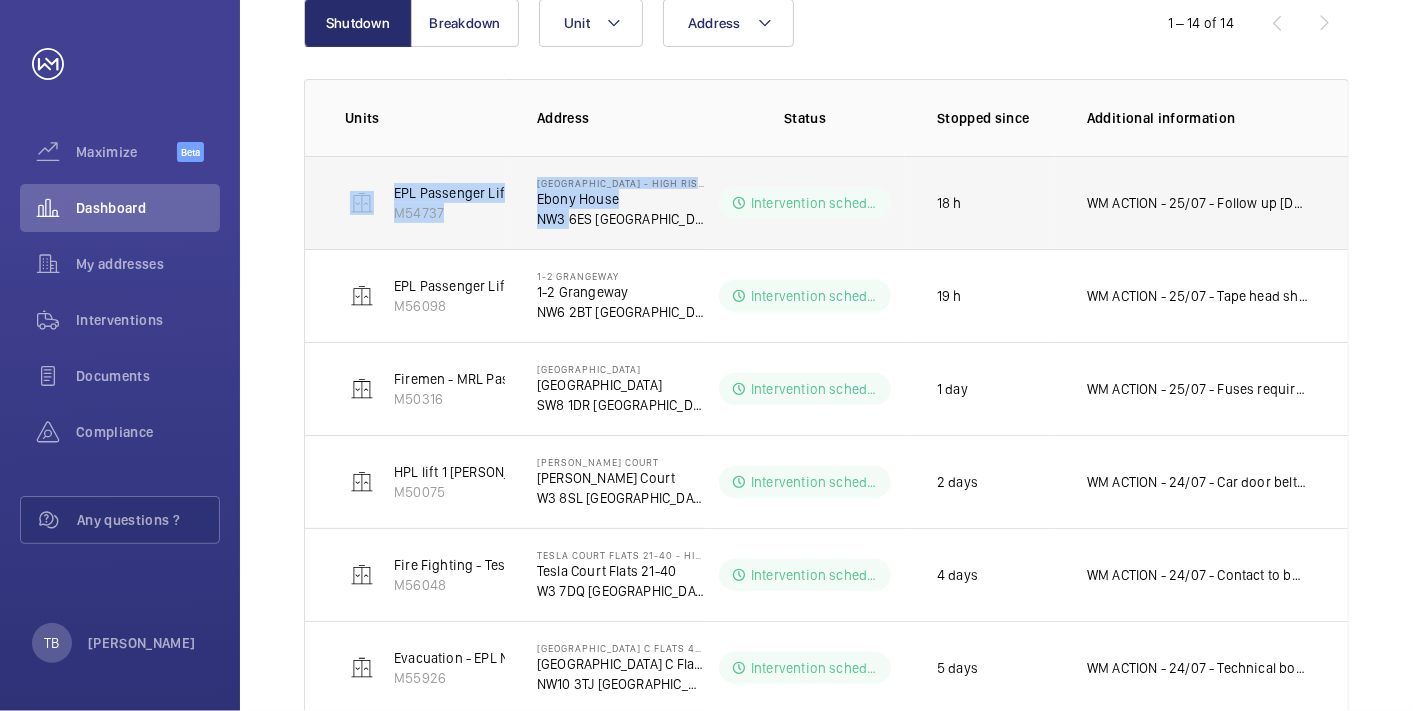 drag, startPoint x: 345, startPoint y: 193, endPoint x: 570, endPoint y: 223, distance: 226.9912 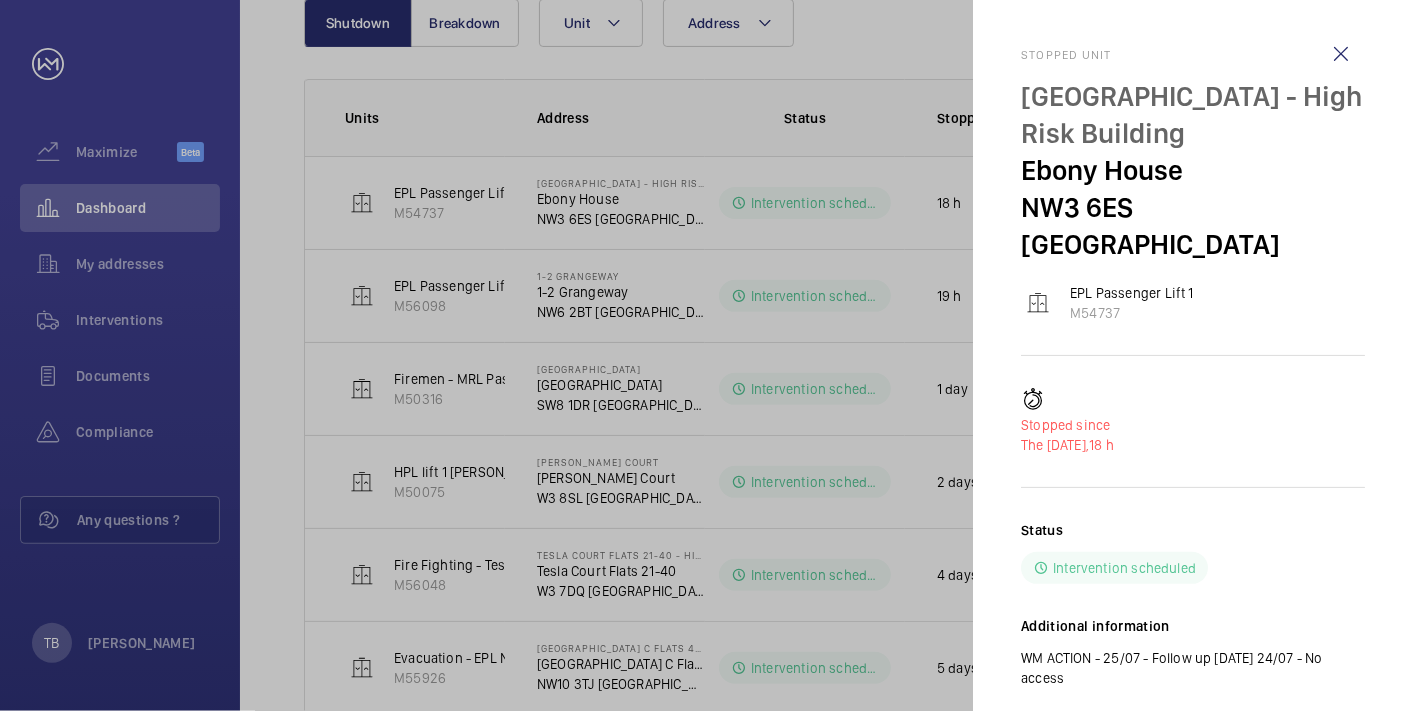 click 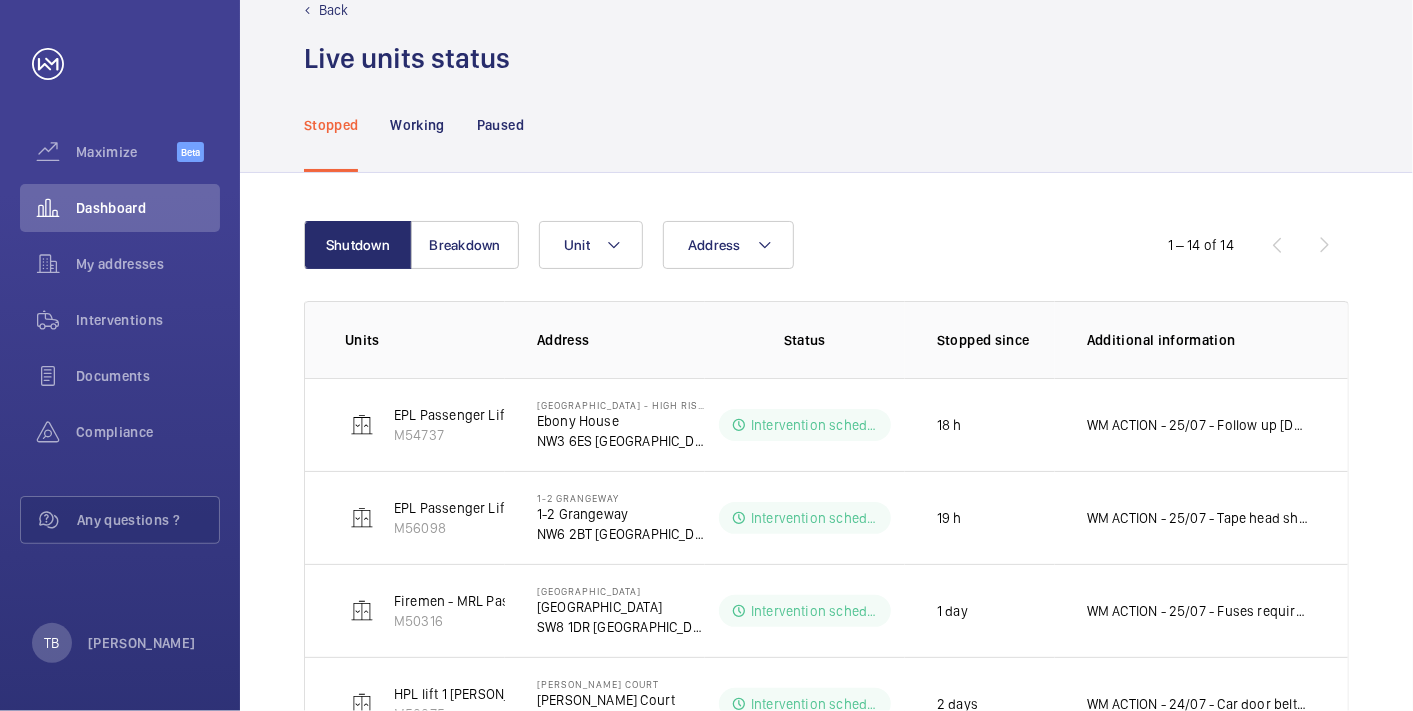 scroll, scrollTop: 0, scrollLeft: 0, axis: both 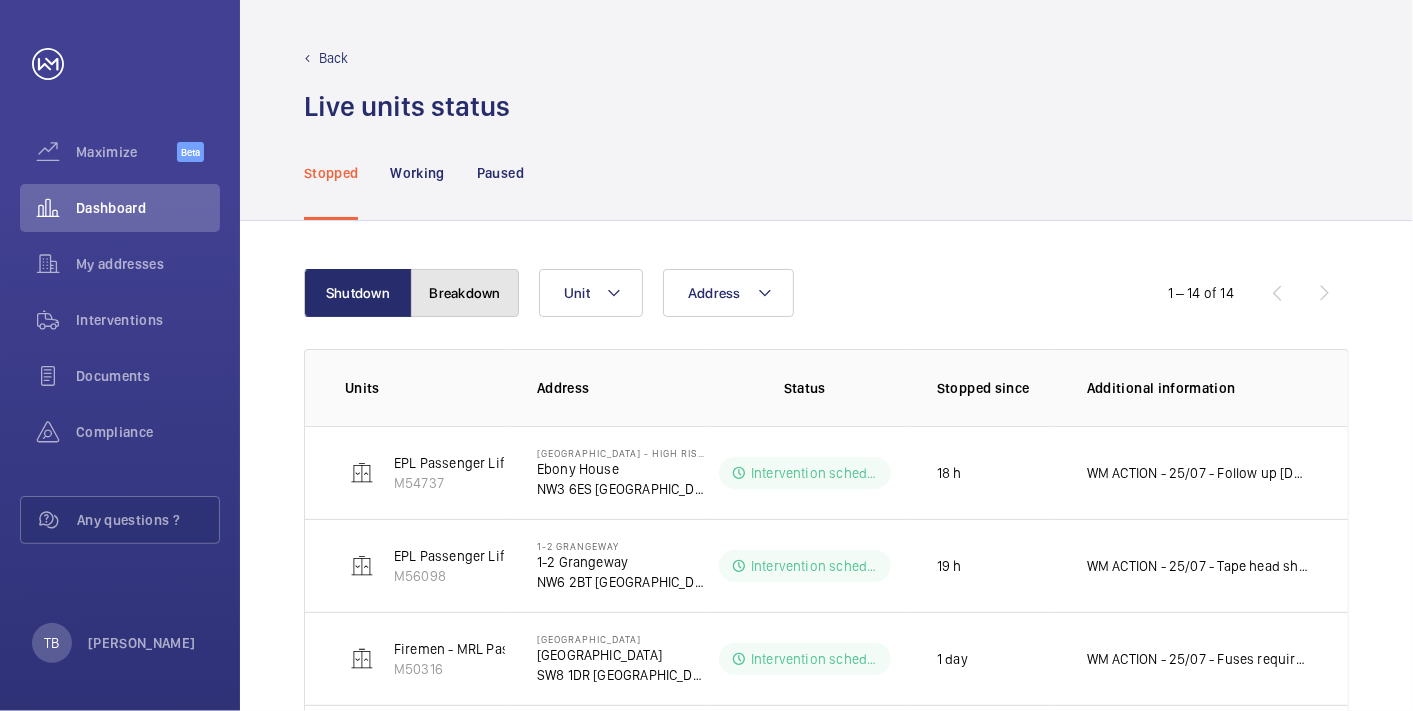 click on "Breakdown" 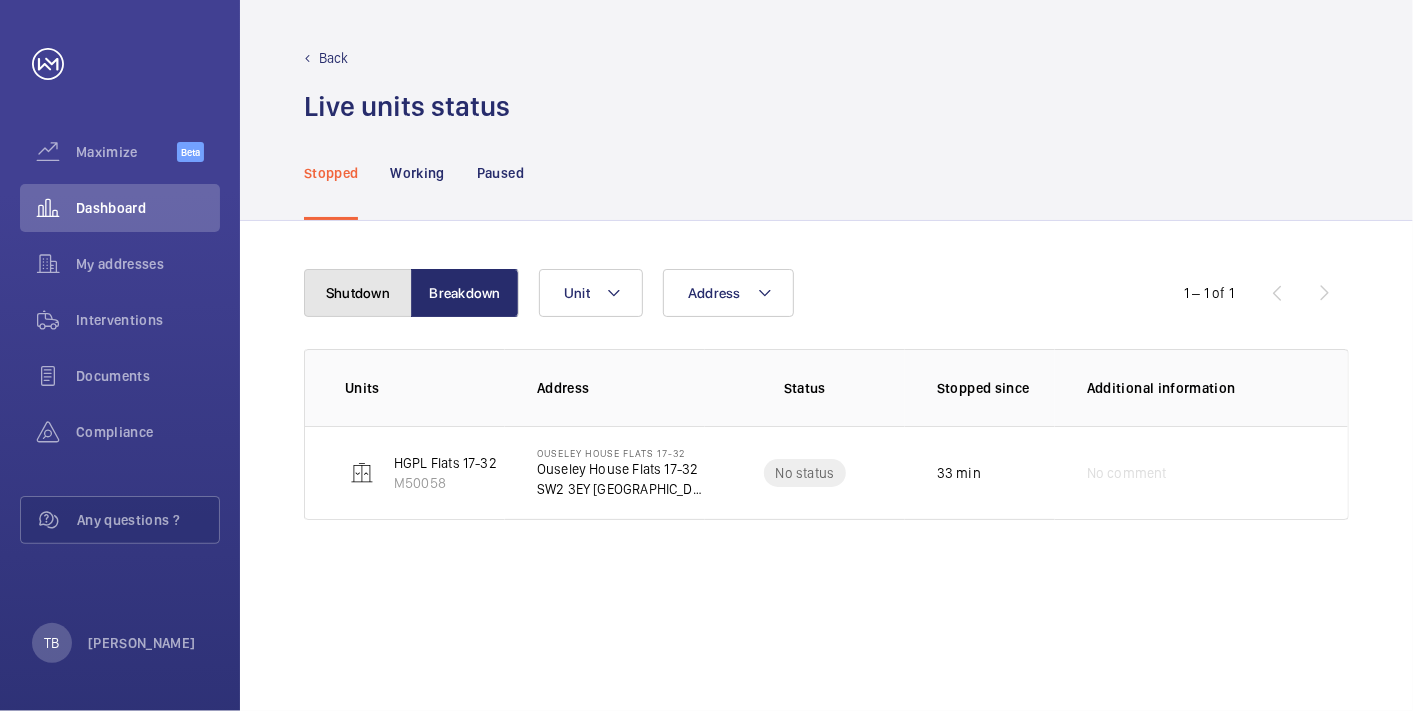 click on "Shutdown" 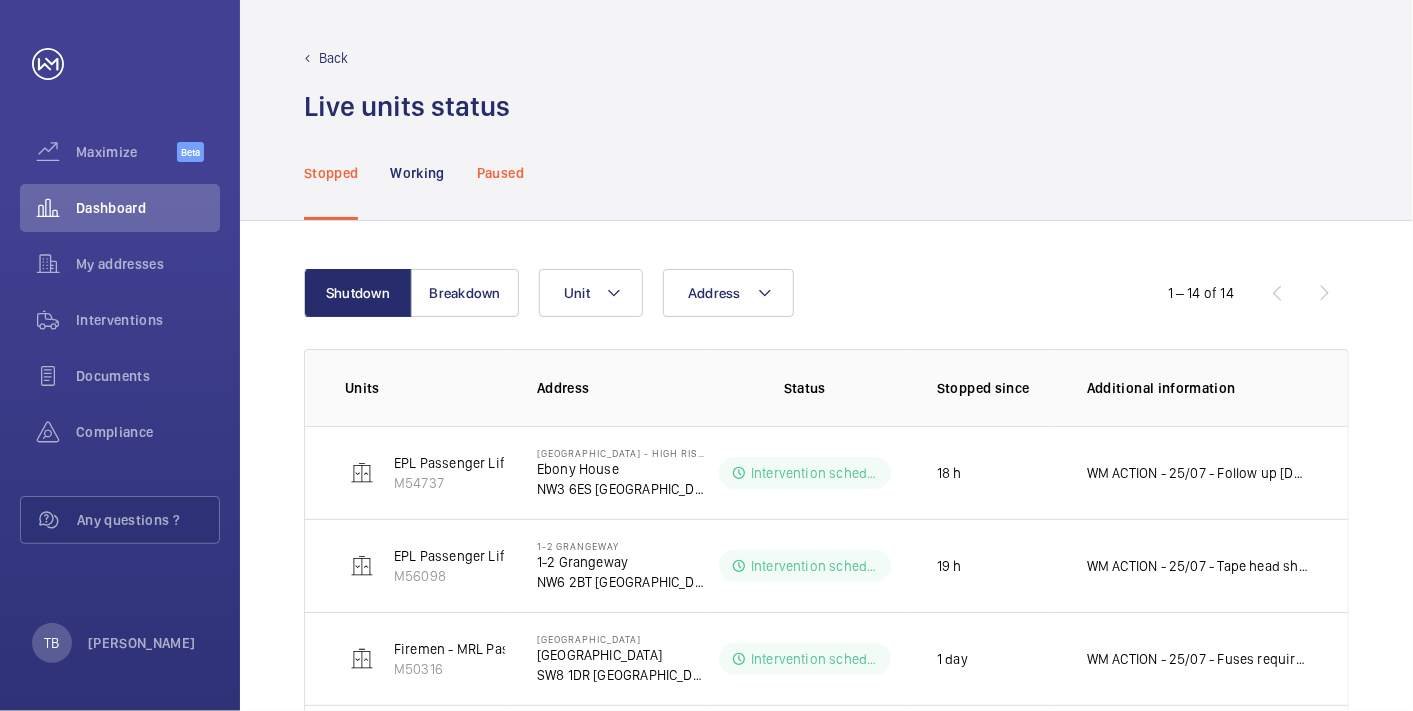 click on "Paused" 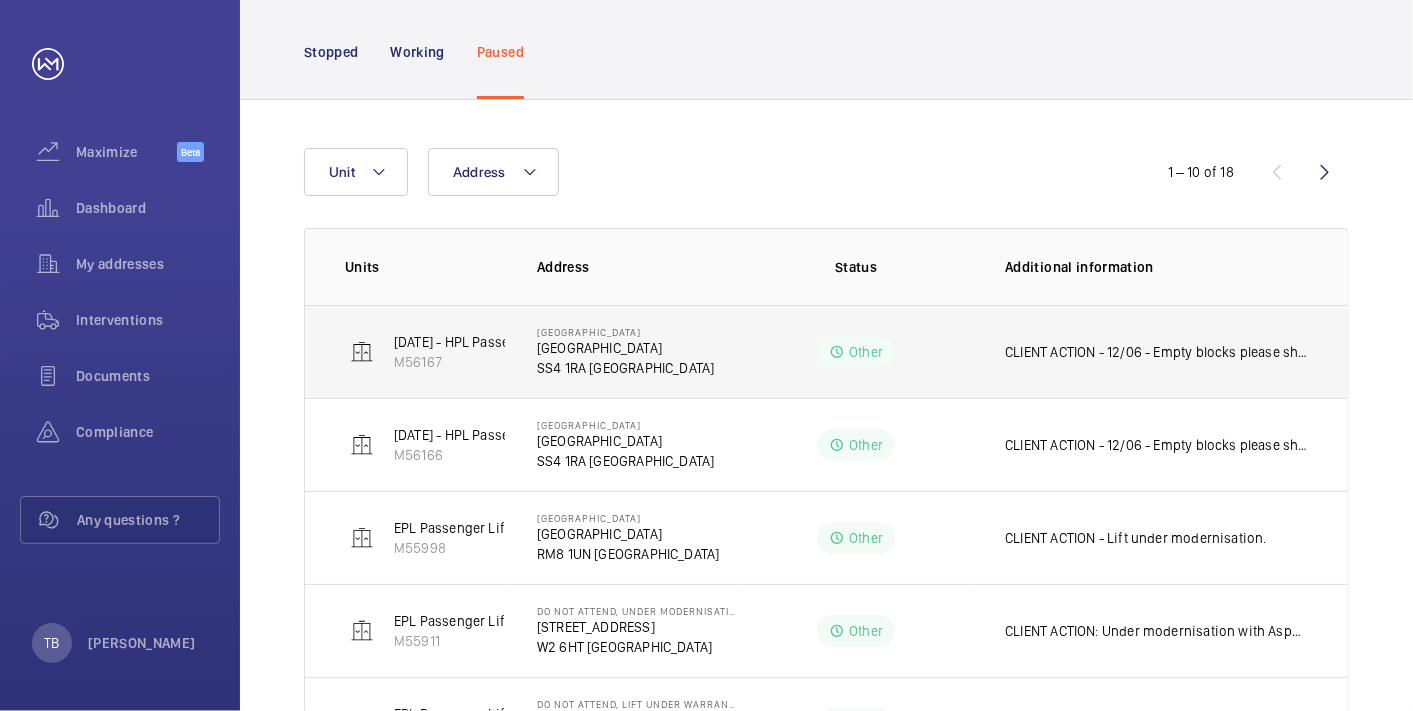 scroll, scrollTop: 115, scrollLeft: 0, axis: vertical 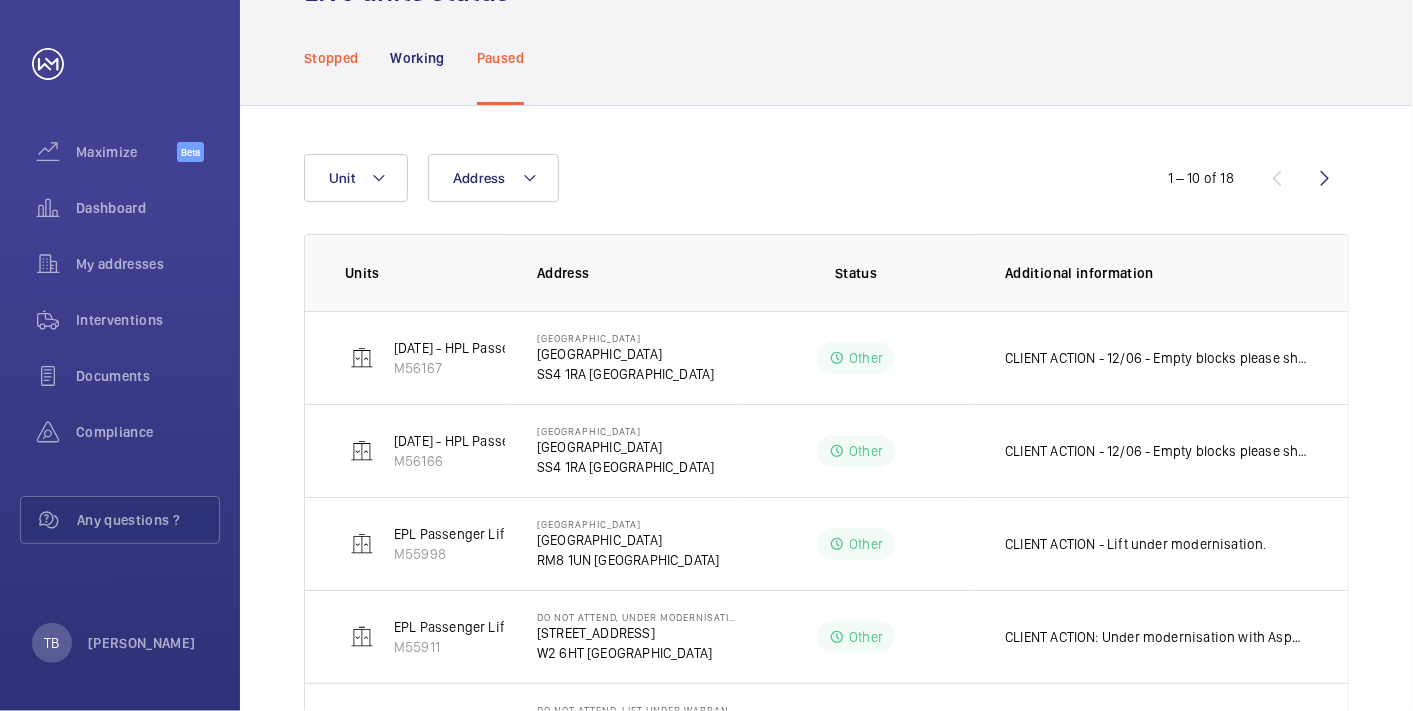 click on "Stopped" 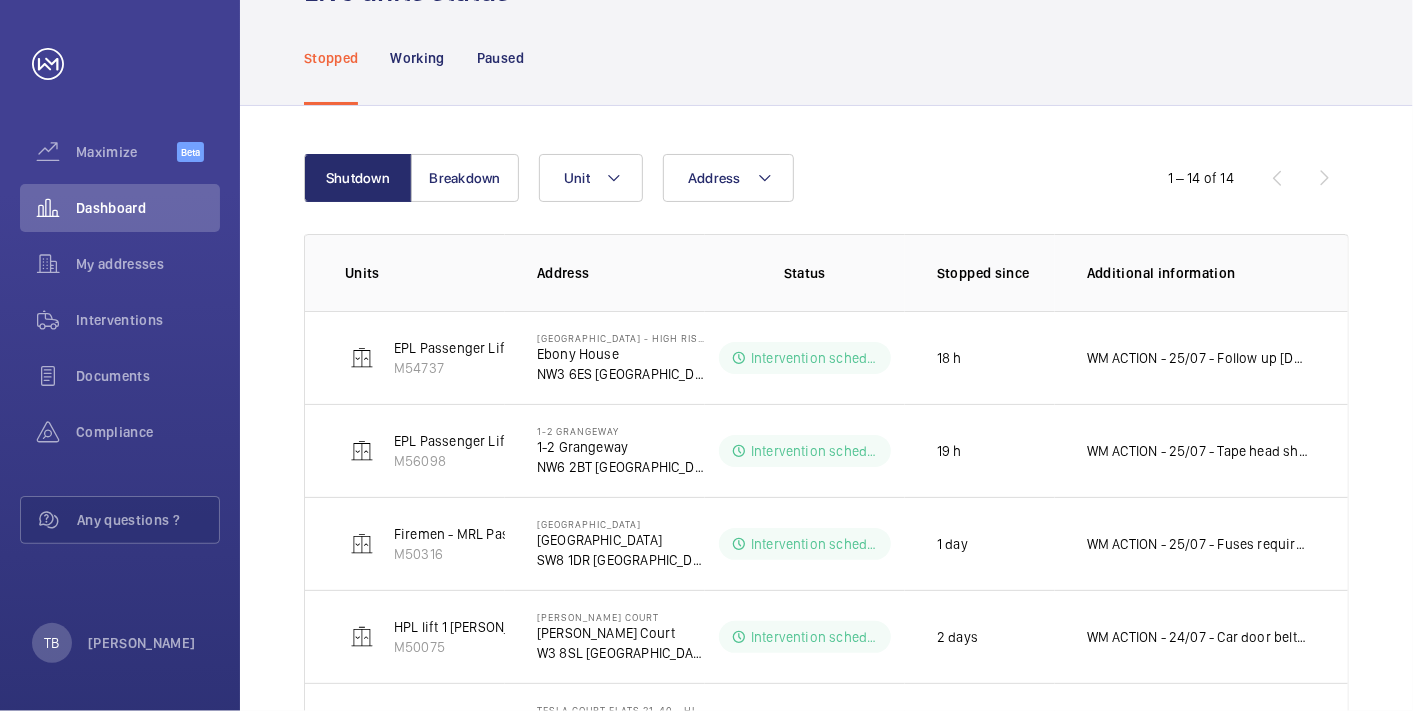 scroll, scrollTop: 0, scrollLeft: 0, axis: both 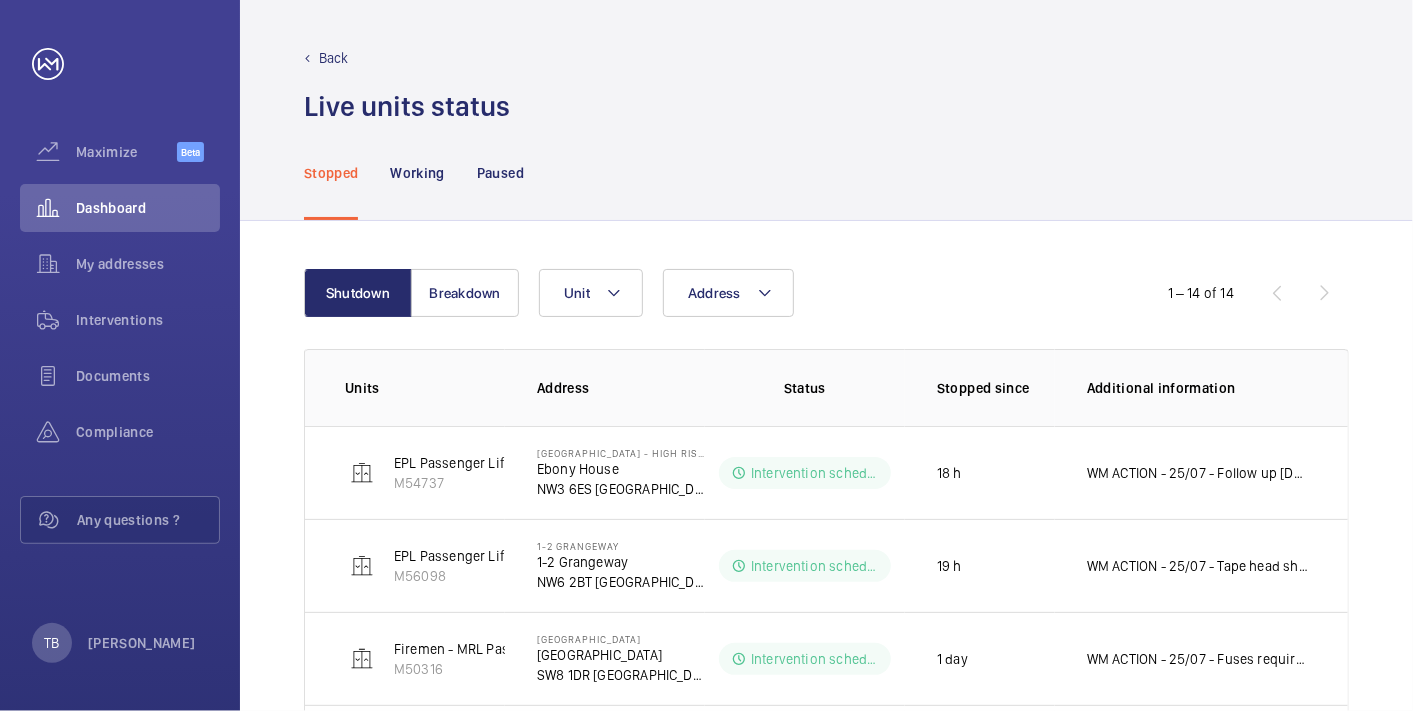 click on "Live units status﻿" 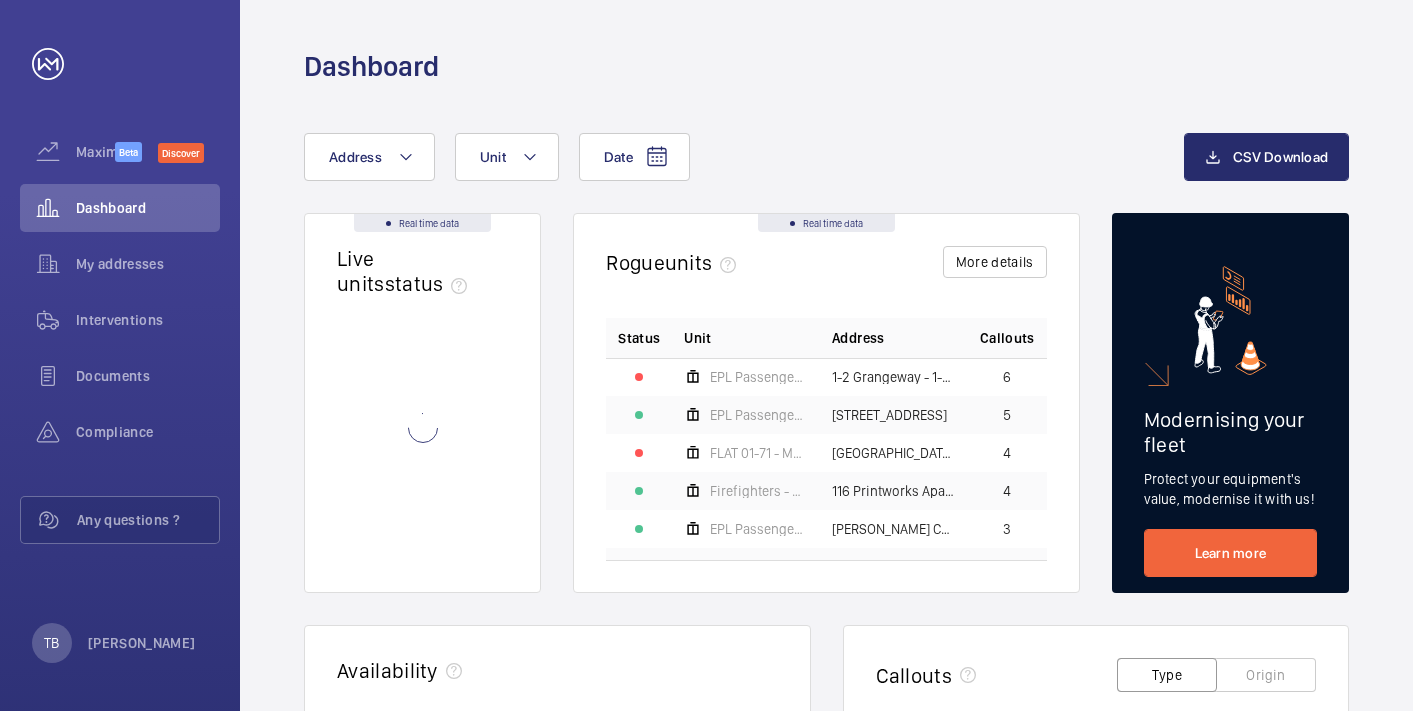 scroll, scrollTop: 0, scrollLeft: 0, axis: both 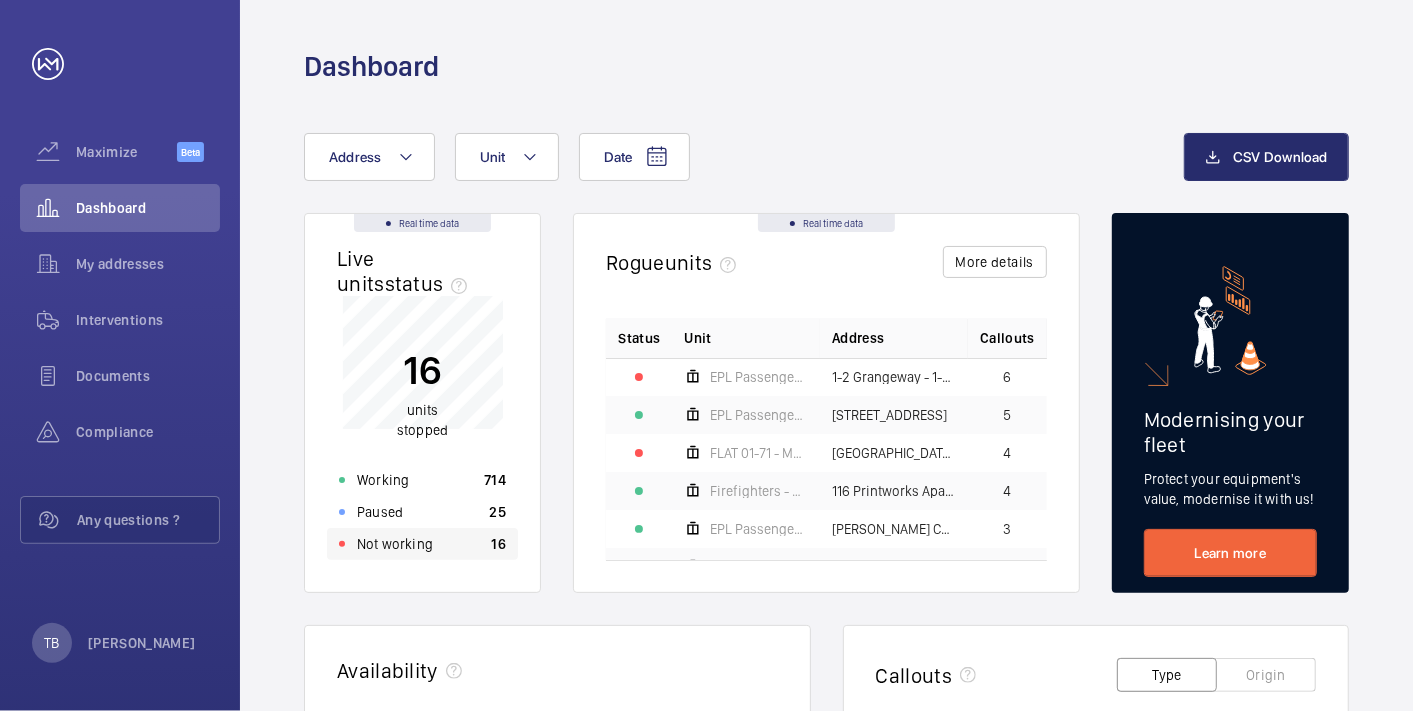 click on "Not working 16" 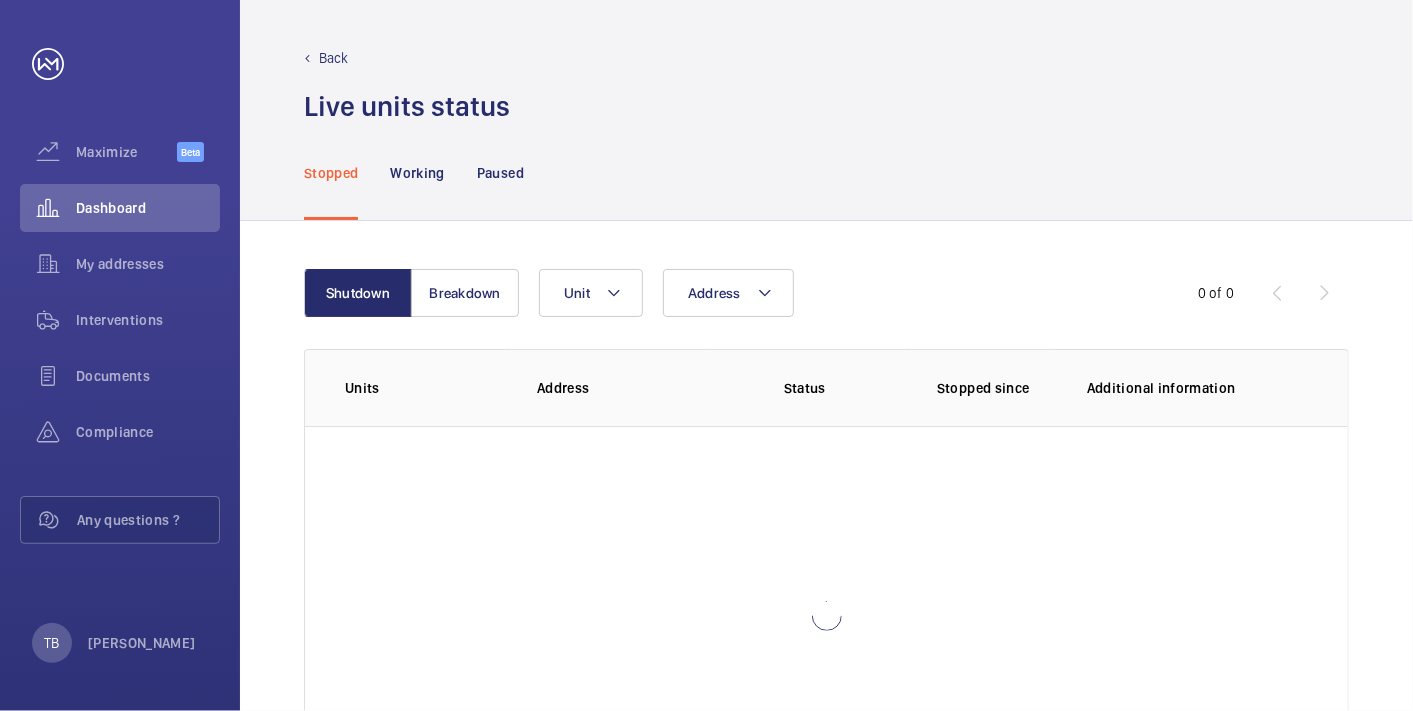 scroll, scrollTop: 142, scrollLeft: 0, axis: vertical 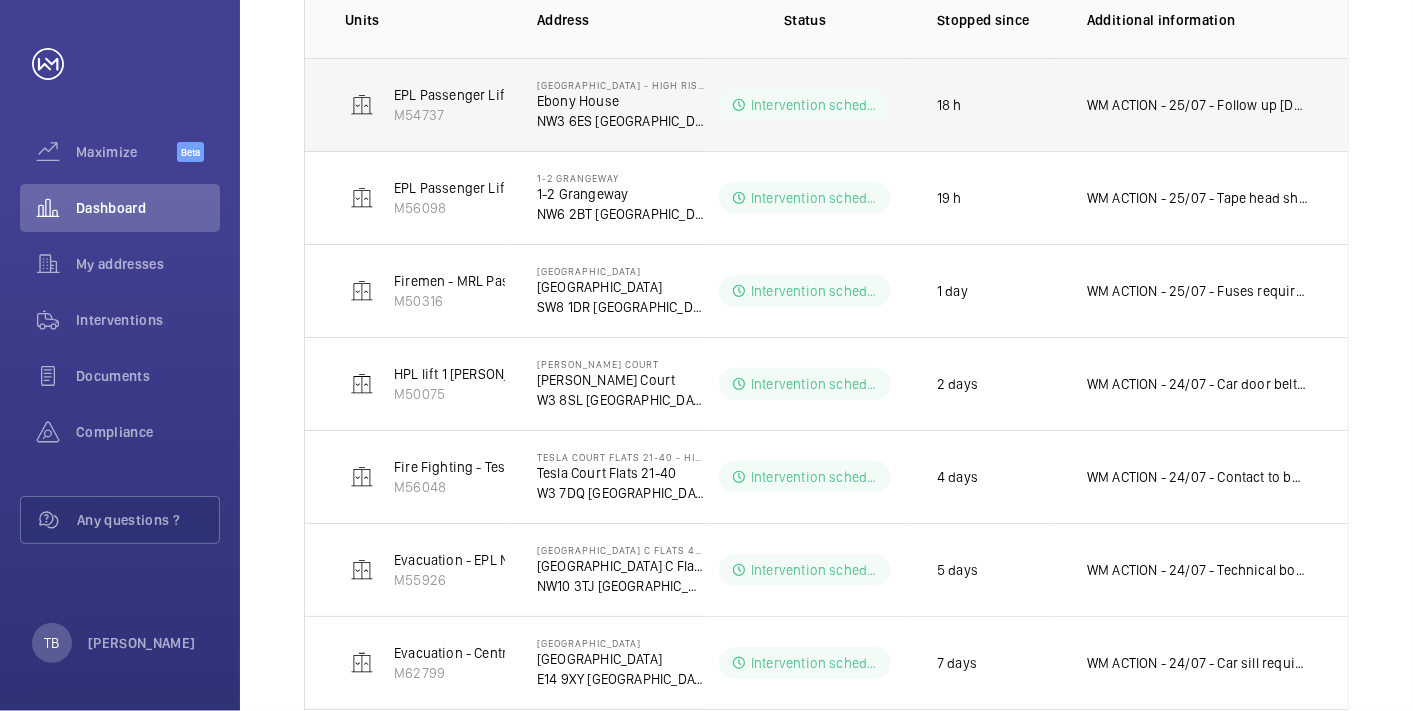 click on "WM ACTION - 25/07 - Follow up [DATE]
24/07 - No access" 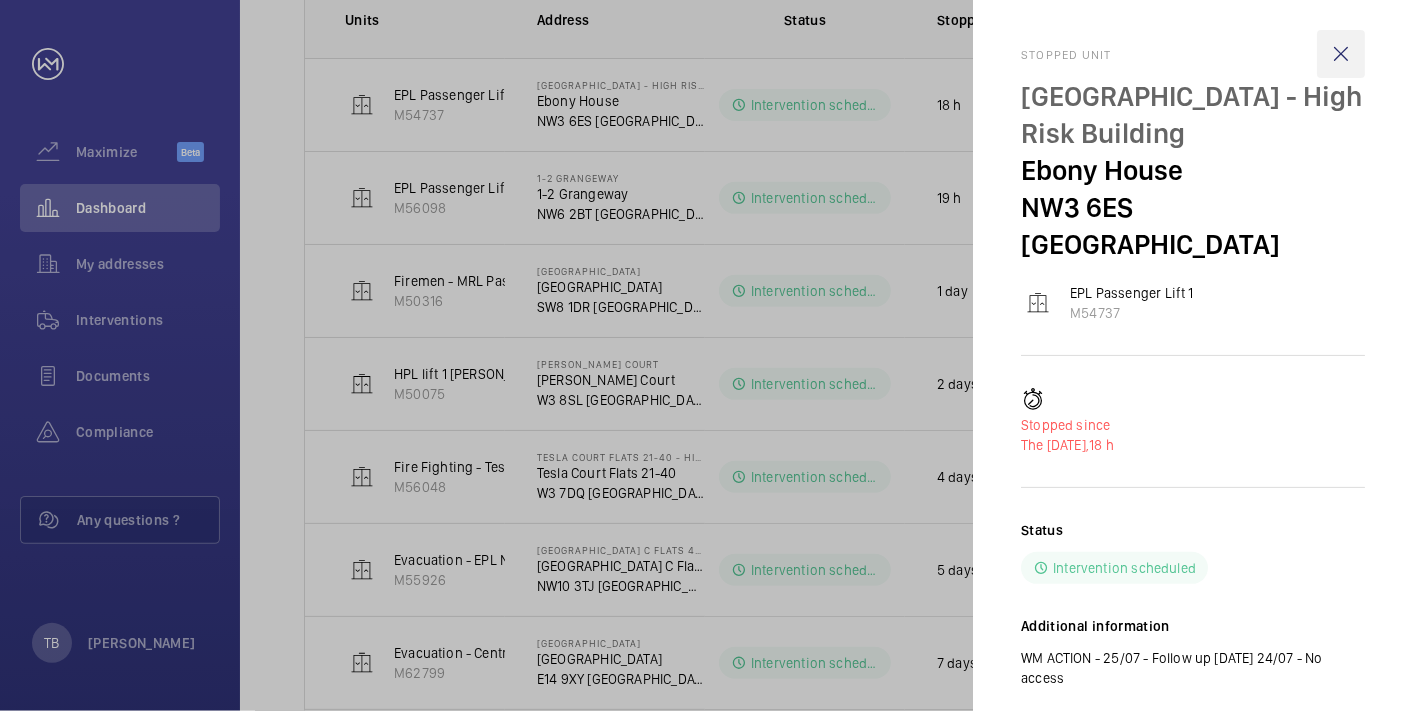 click 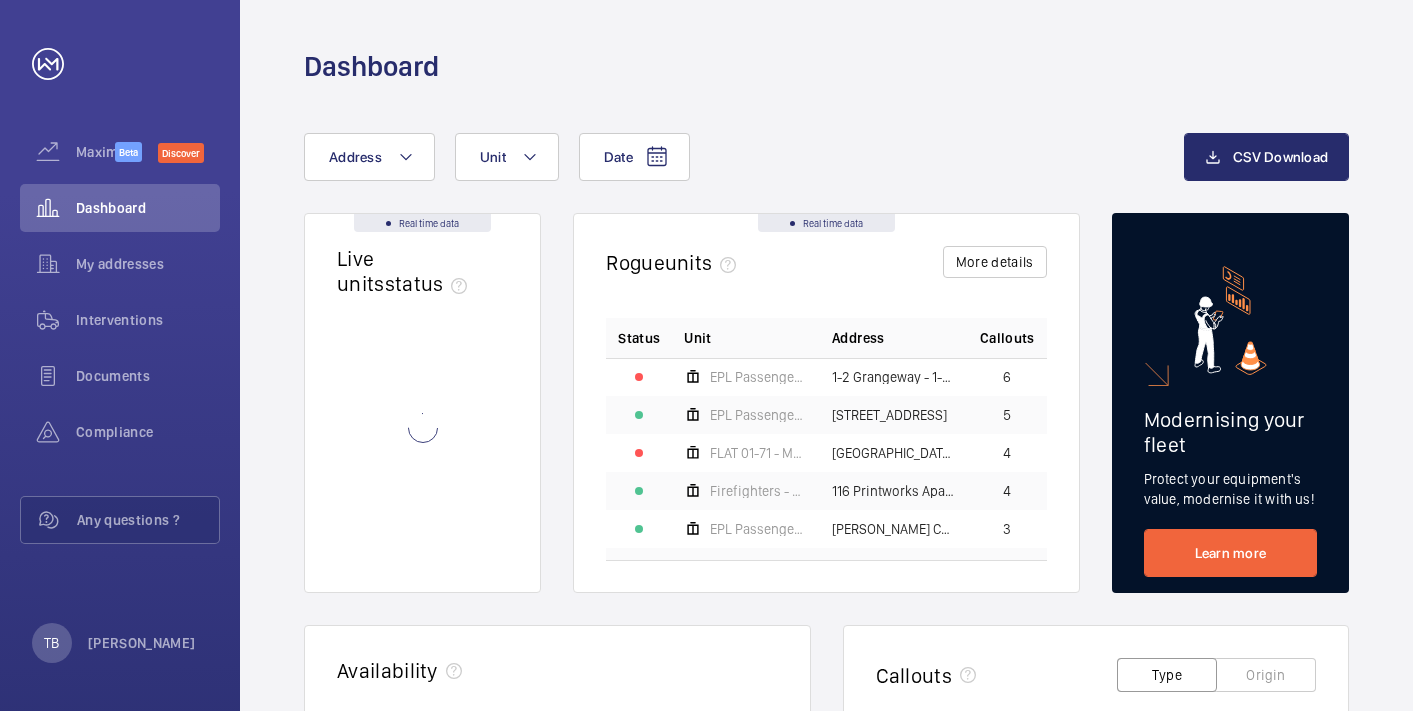 scroll, scrollTop: 0, scrollLeft: 0, axis: both 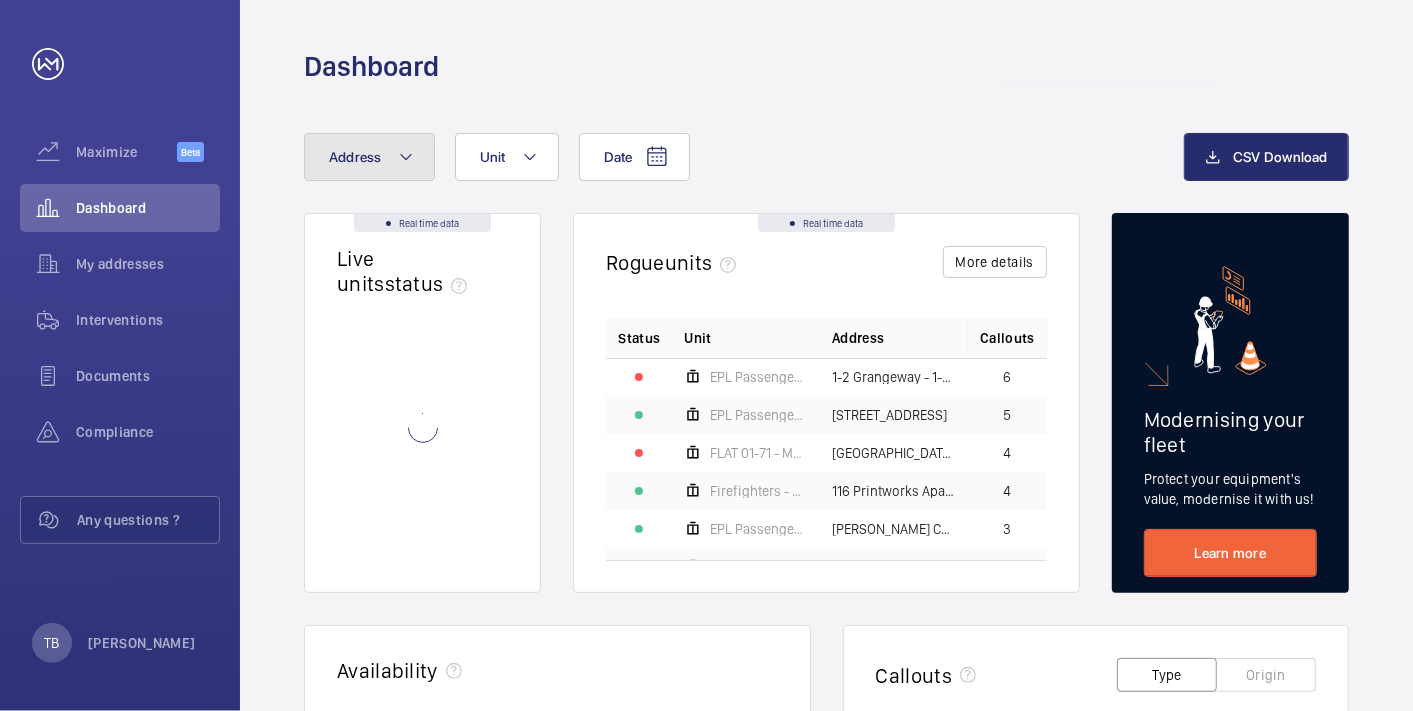 click 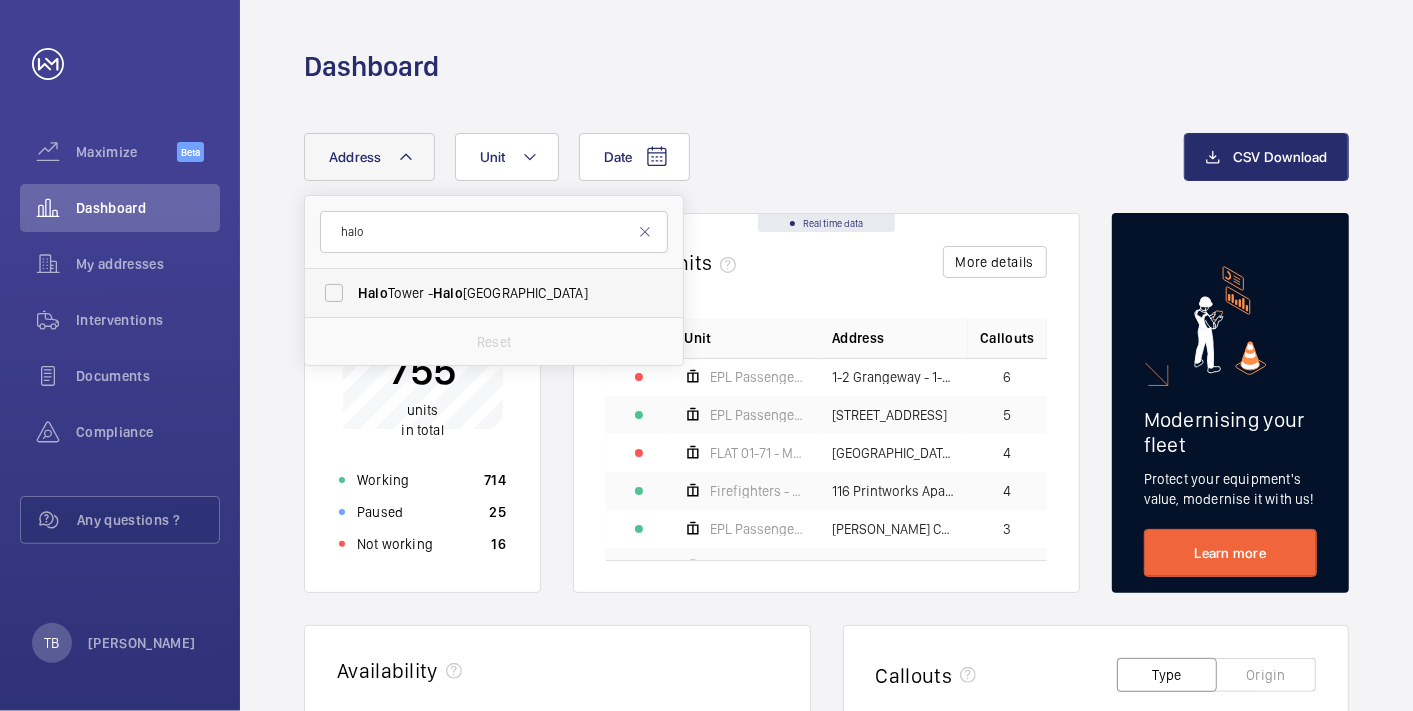 type on "halo" 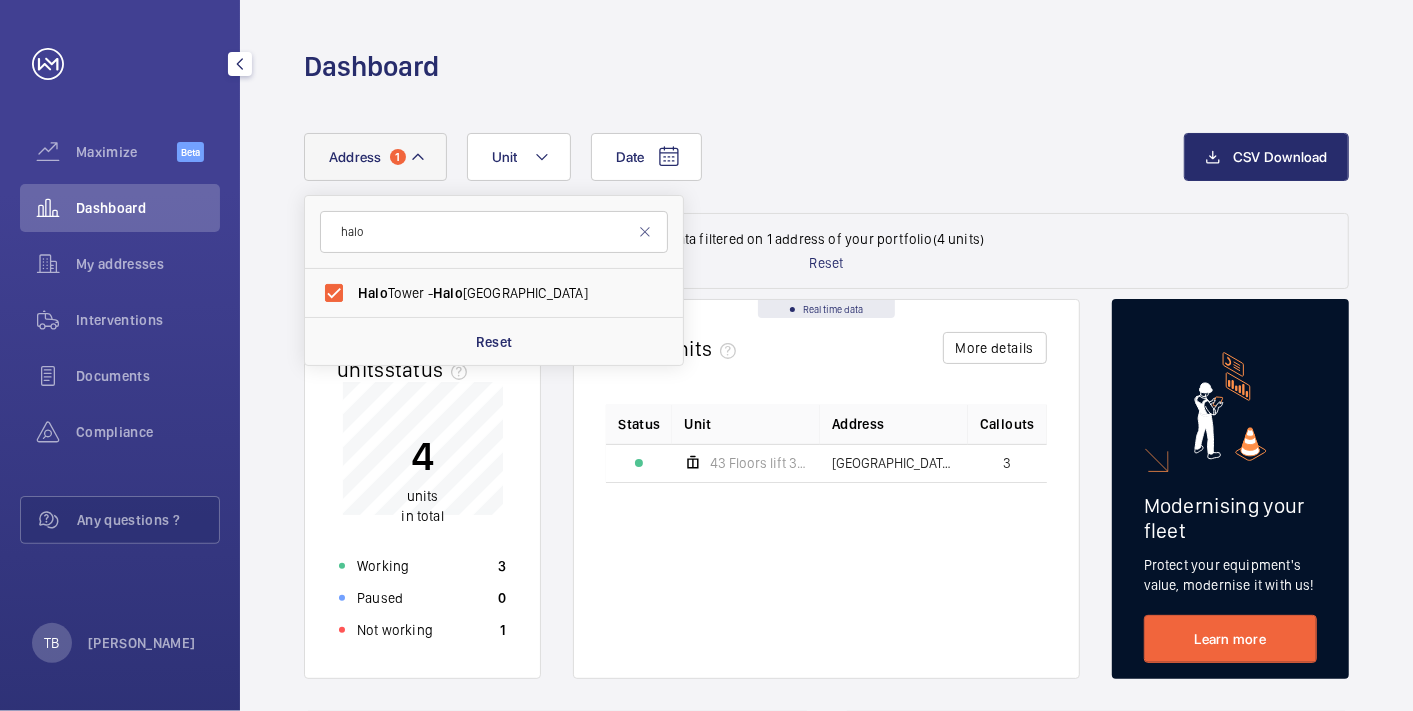 click on "Dashboard" 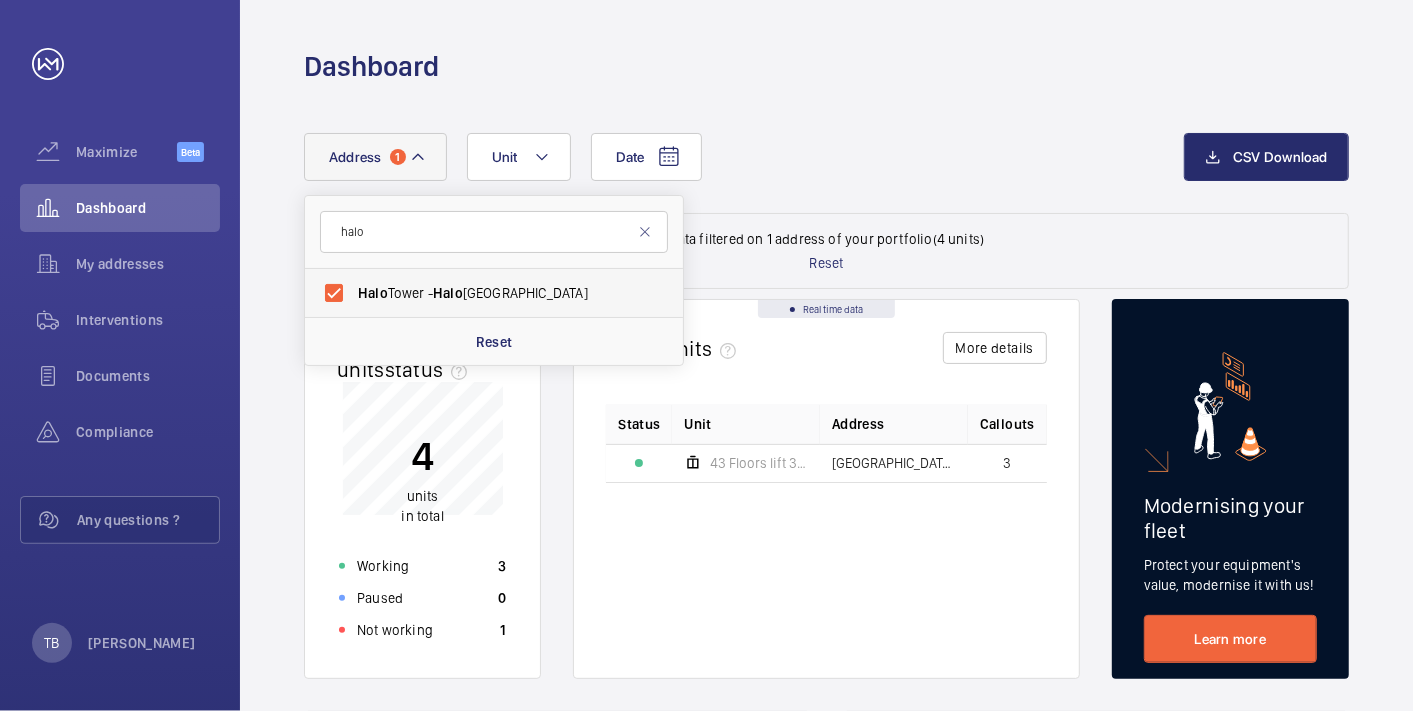 click on "Halo" at bounding box center [448, 293] 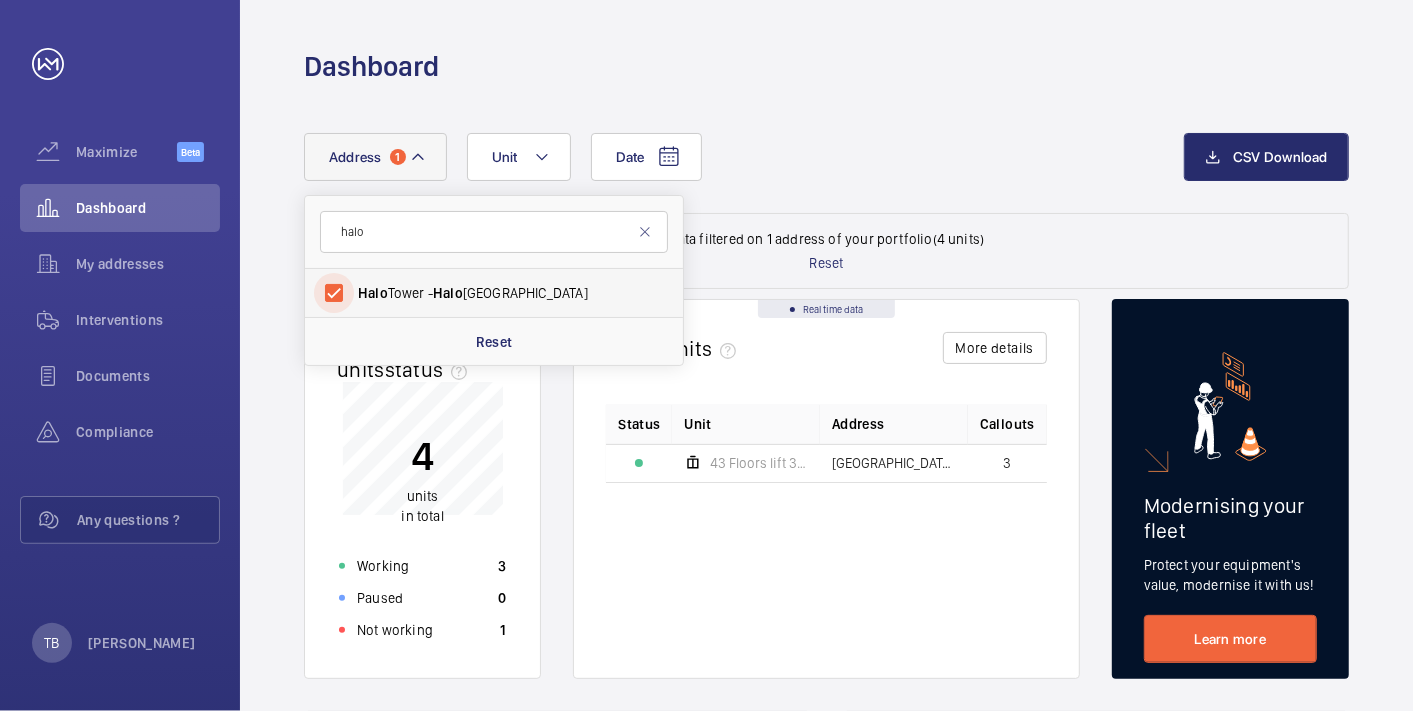 click on "Halo  Tower -  Halo  Tower, LONDON E15 2NE" at bounding box center [334, 293] 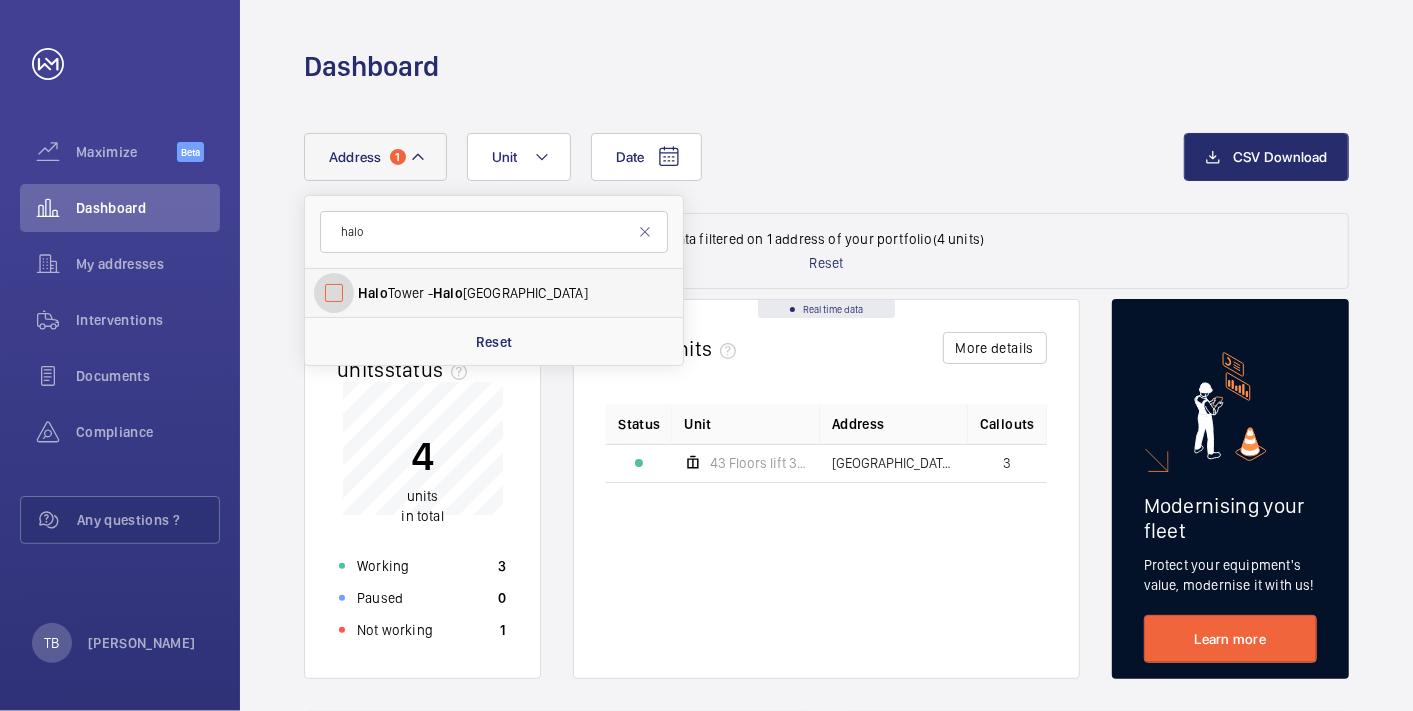 checkbox on "false" 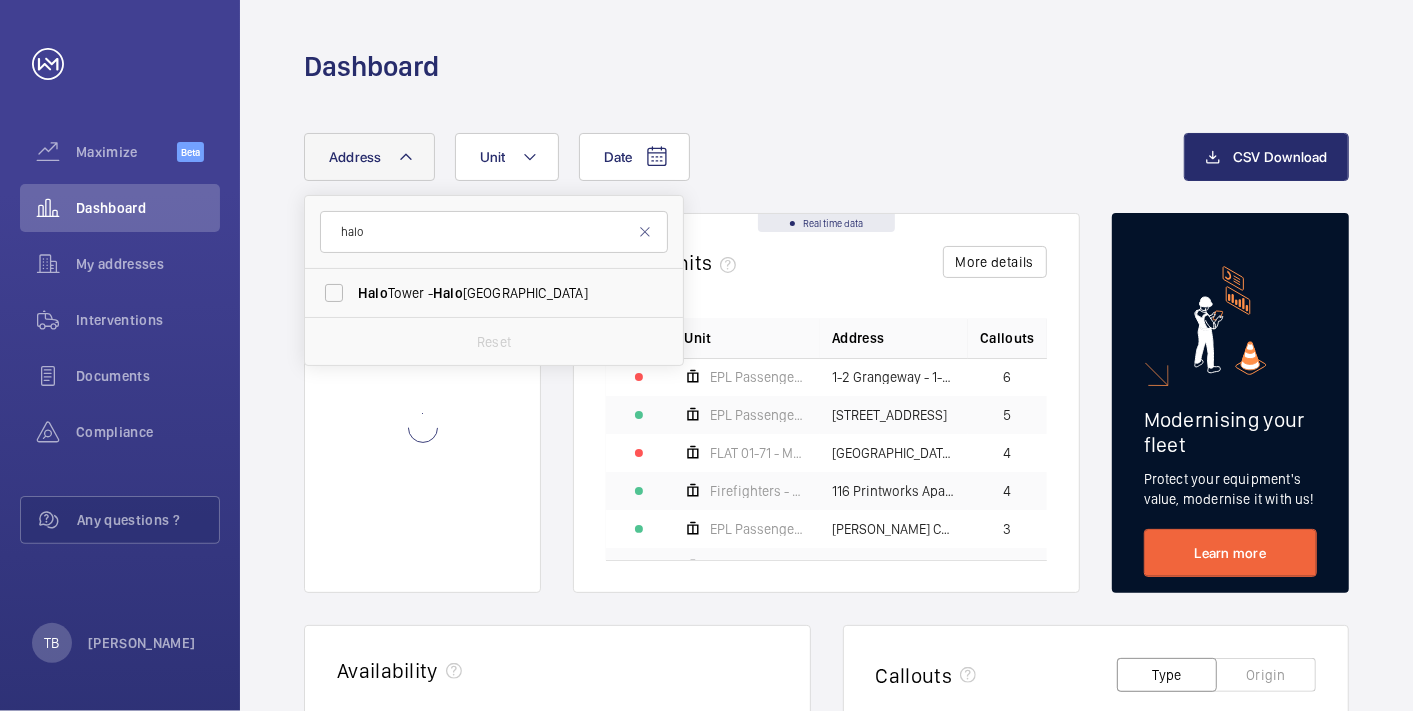 click on "Dashboard" 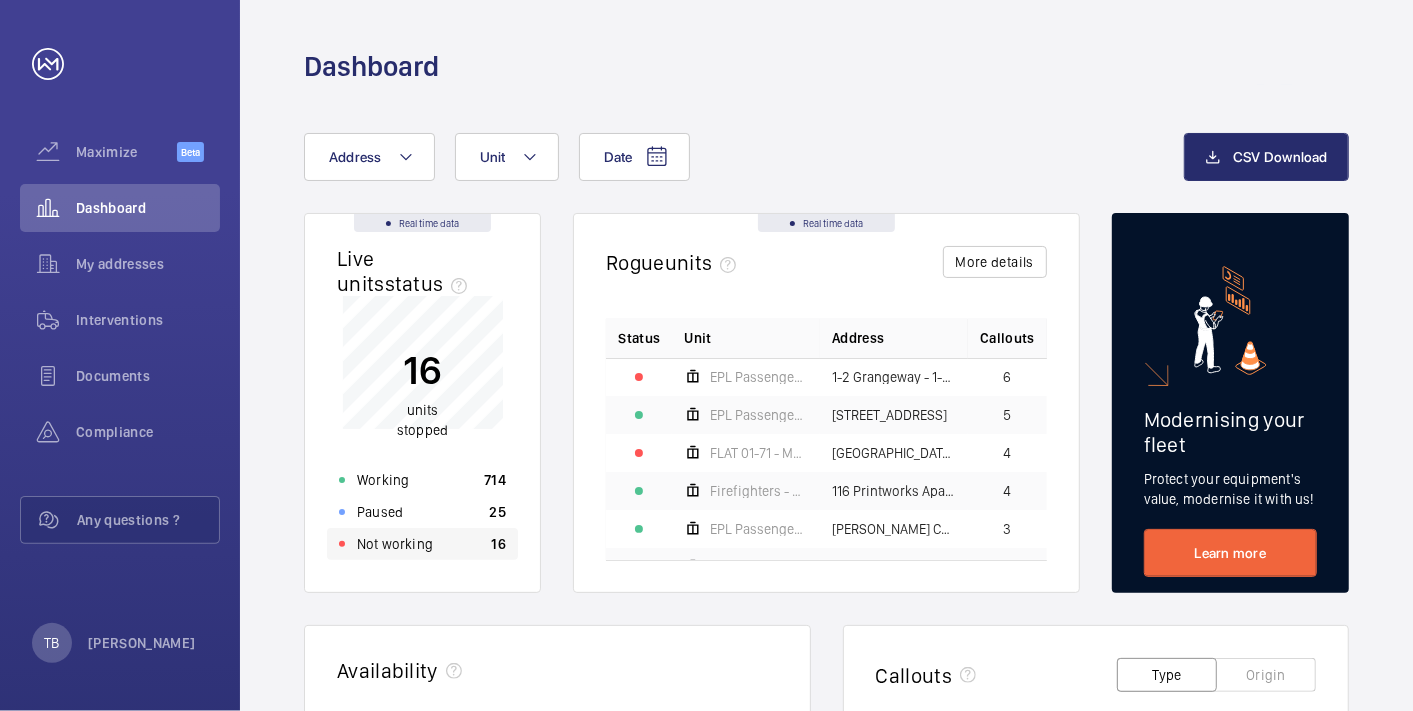 click on "Not working 16" 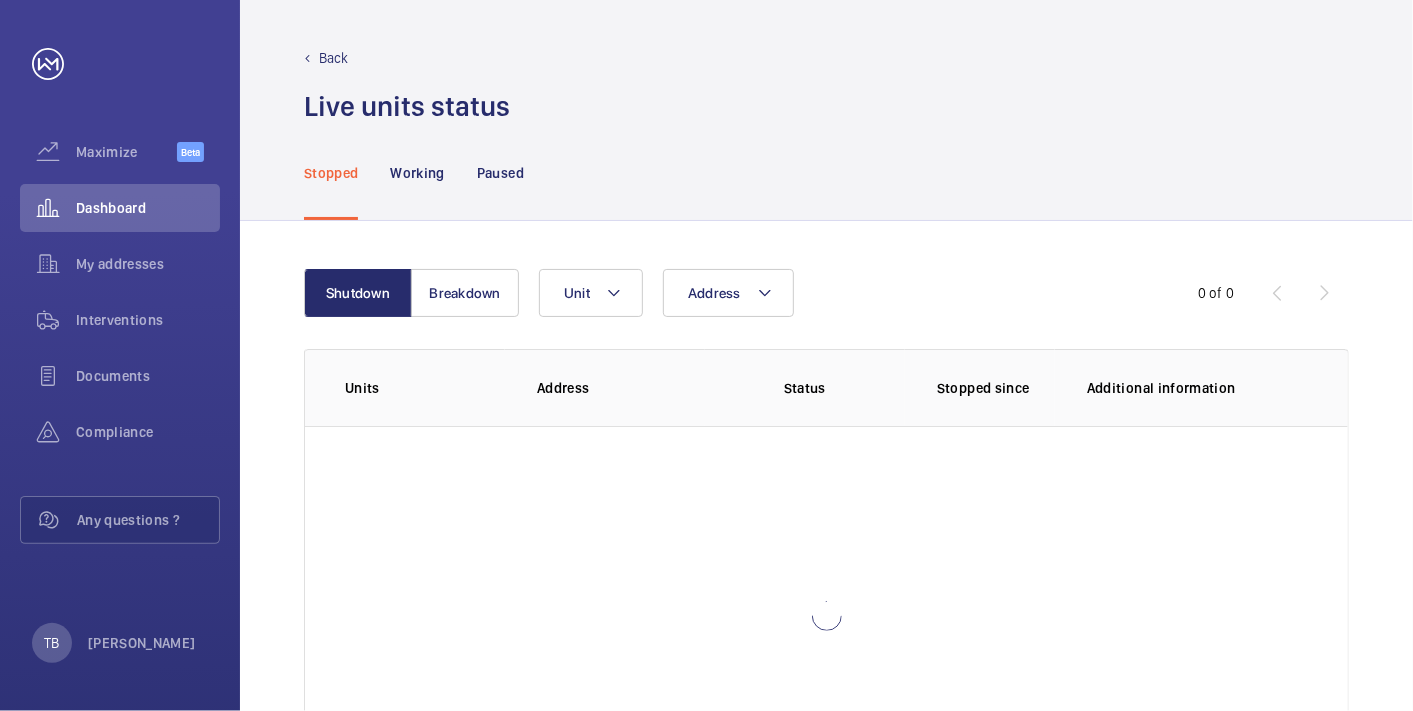 scroll, scrollTop: 142, scrollLeft: 0, axis: vertical 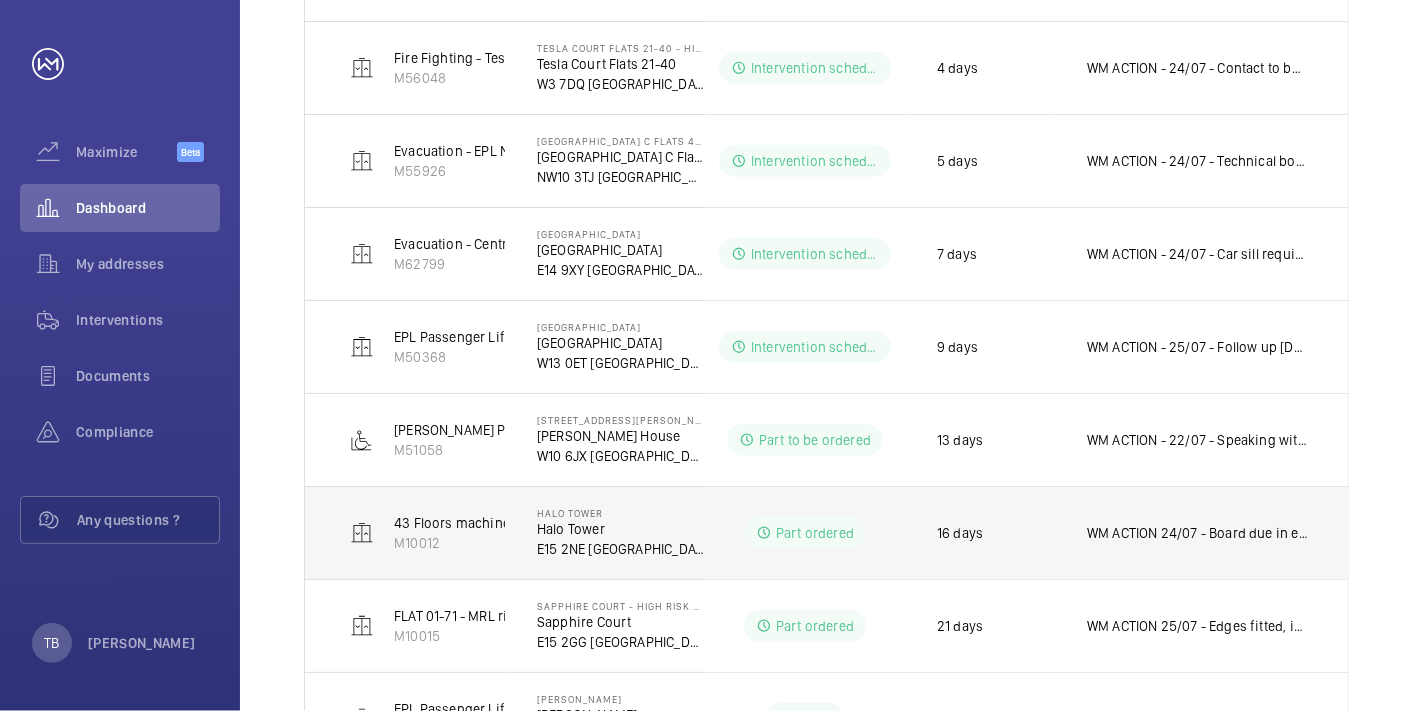 click on "WM ACTION 24/07 - Board due in end of next week
22/07 - Board on order ETA 6-8 days.
21/07 - Tech follow up board TMi2 board required
17/07 - 2 man team attended but still experiencing drive issues, a tech attendance is being arranged, attendance date to be confirmed shortly." 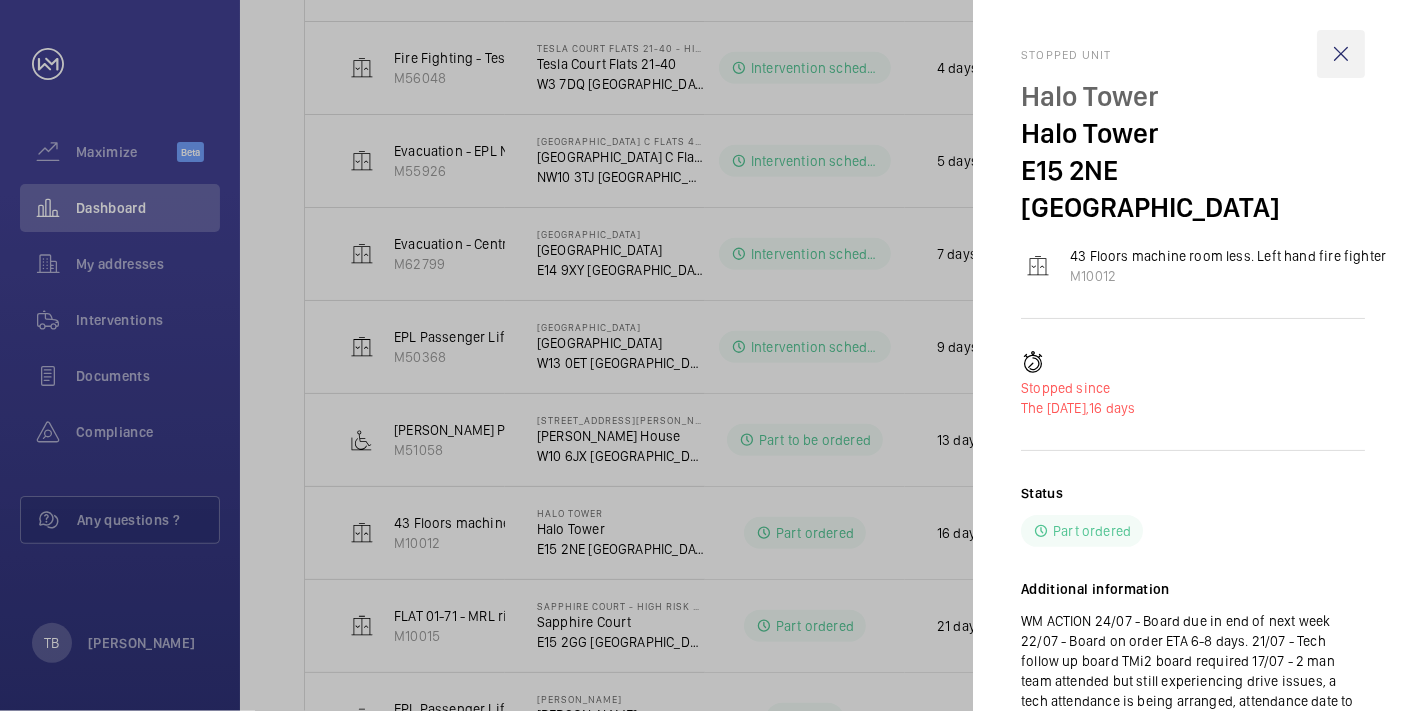 click 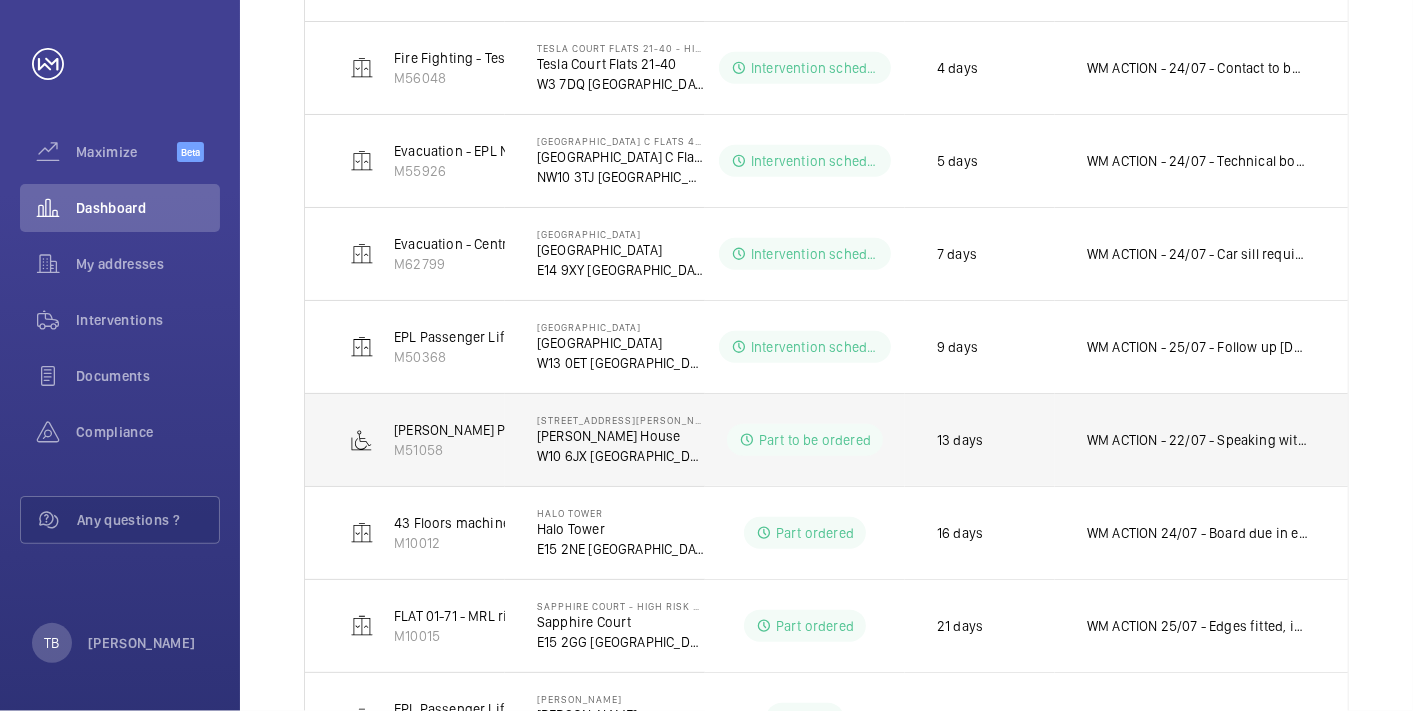 scroll, scrollTop: 0, scrollLeft: 0, axis: both 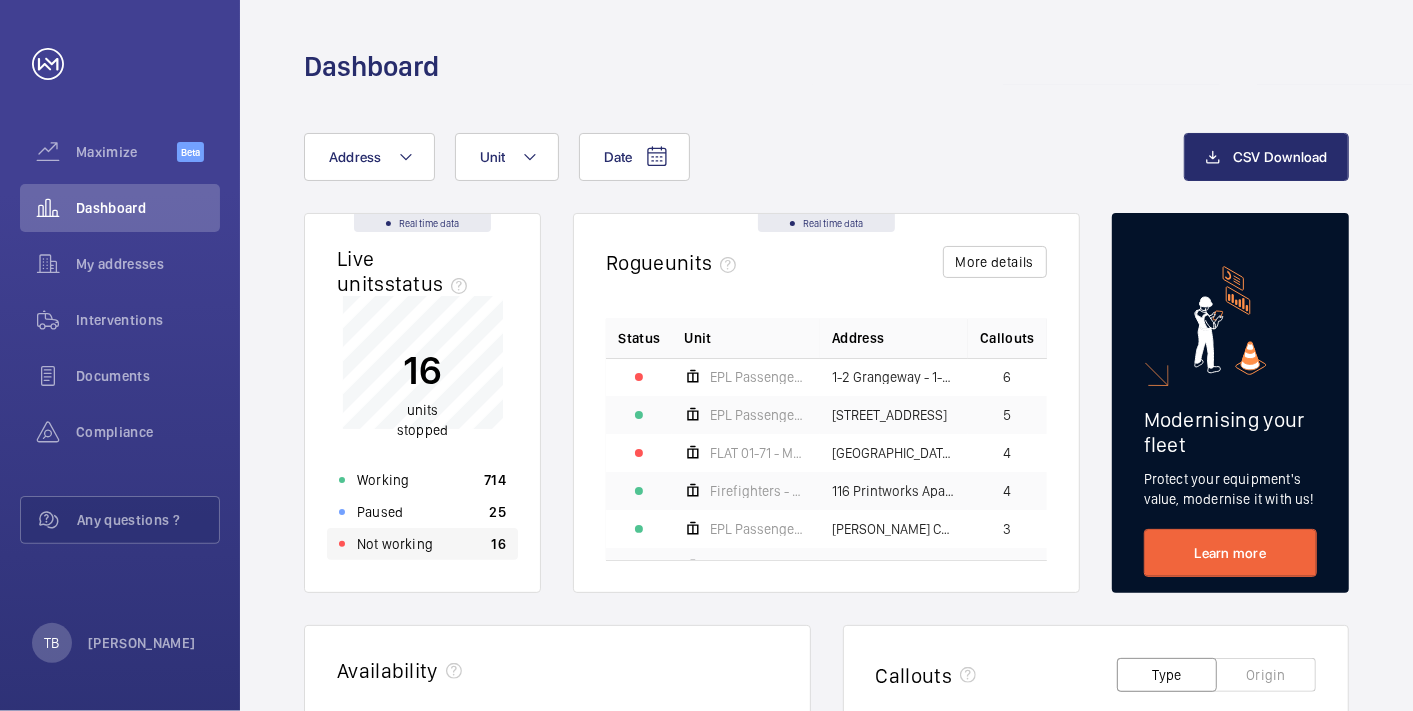 click on "Not working 16" 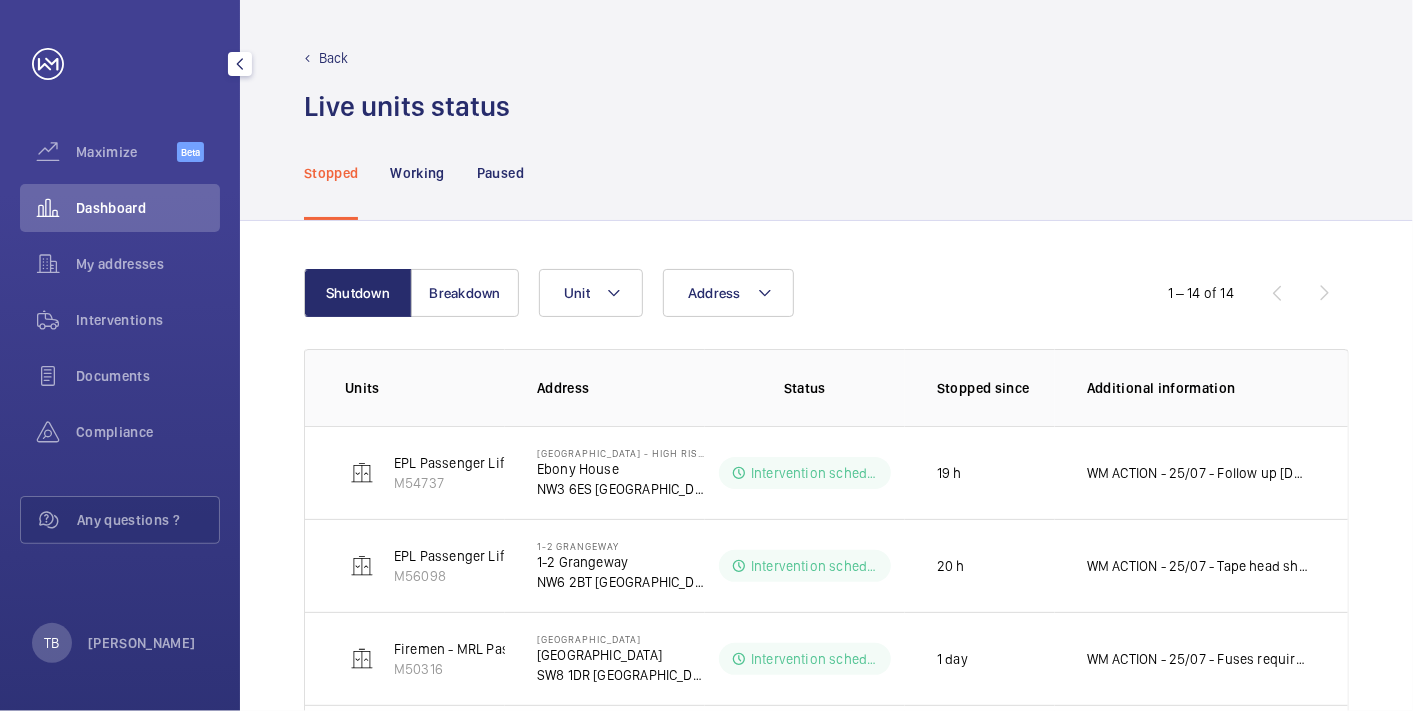 click on "Dashboard" 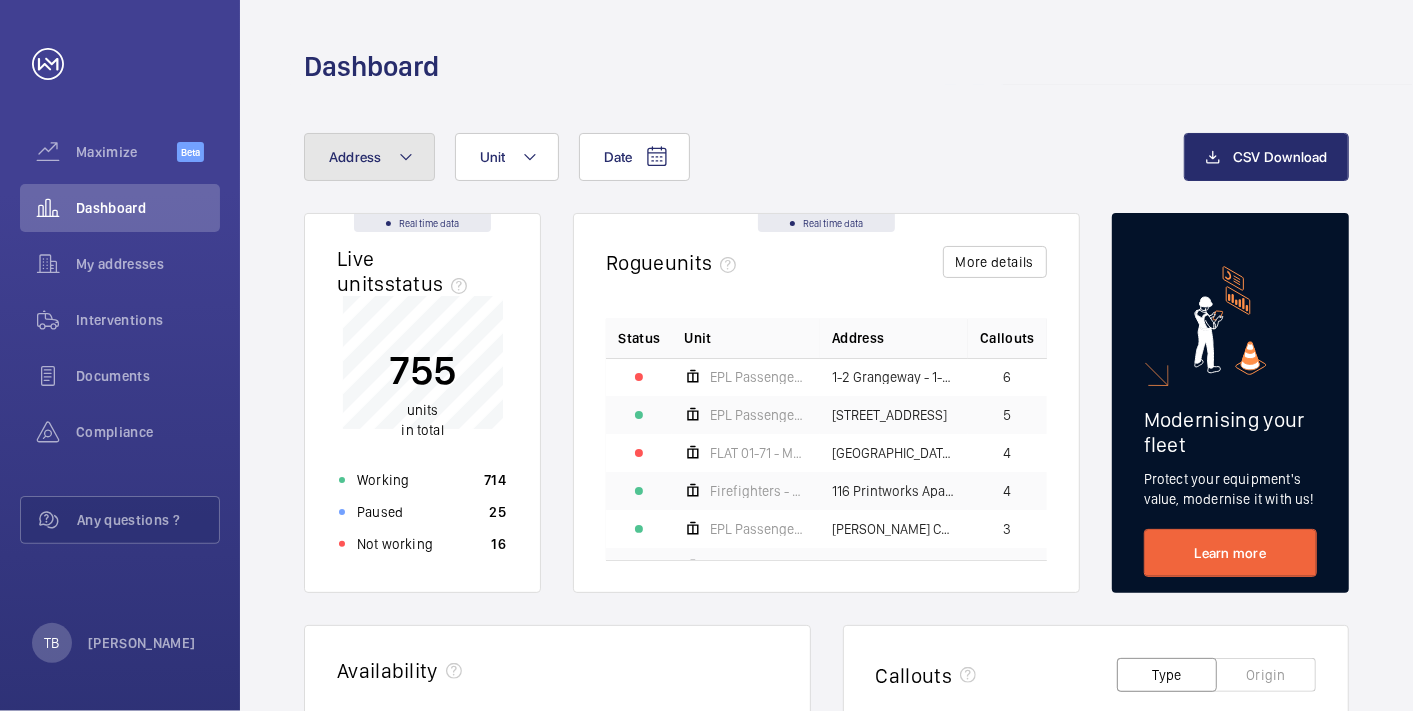 click on "Address" 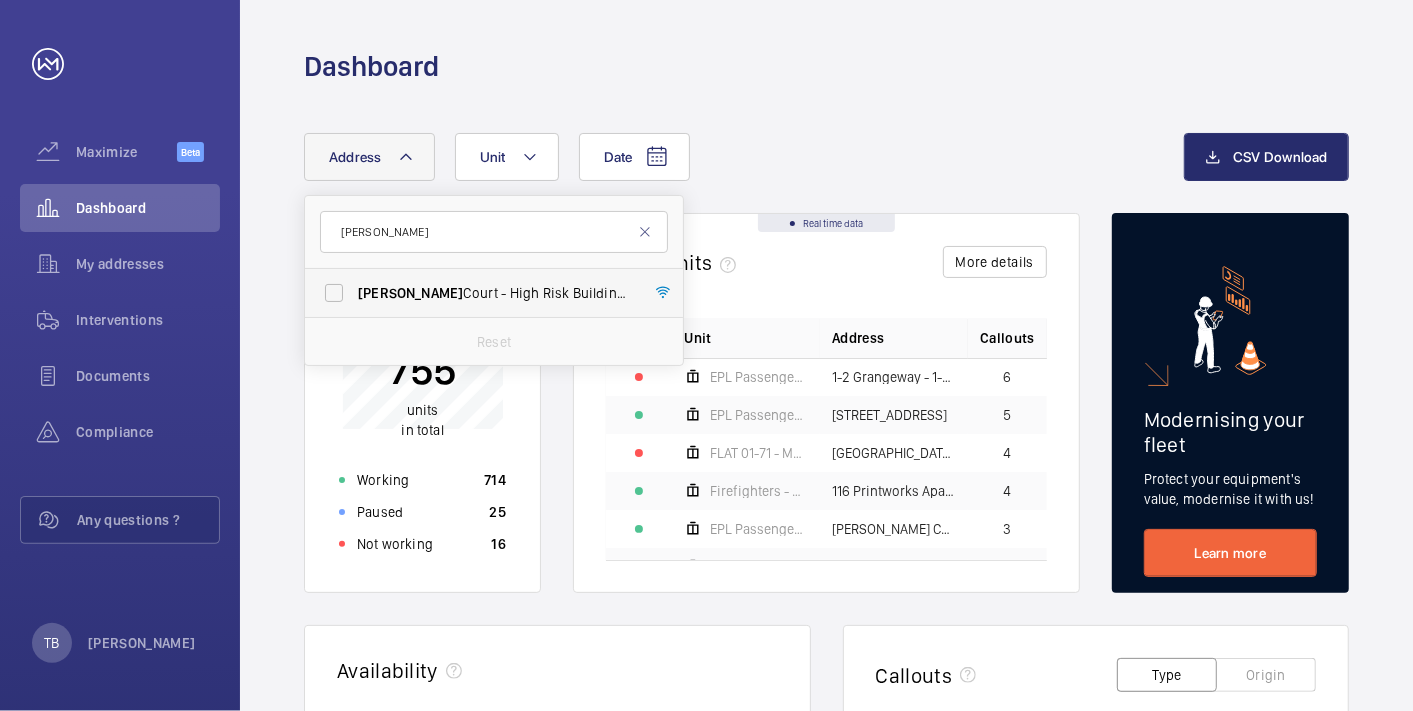 type on "anthony" 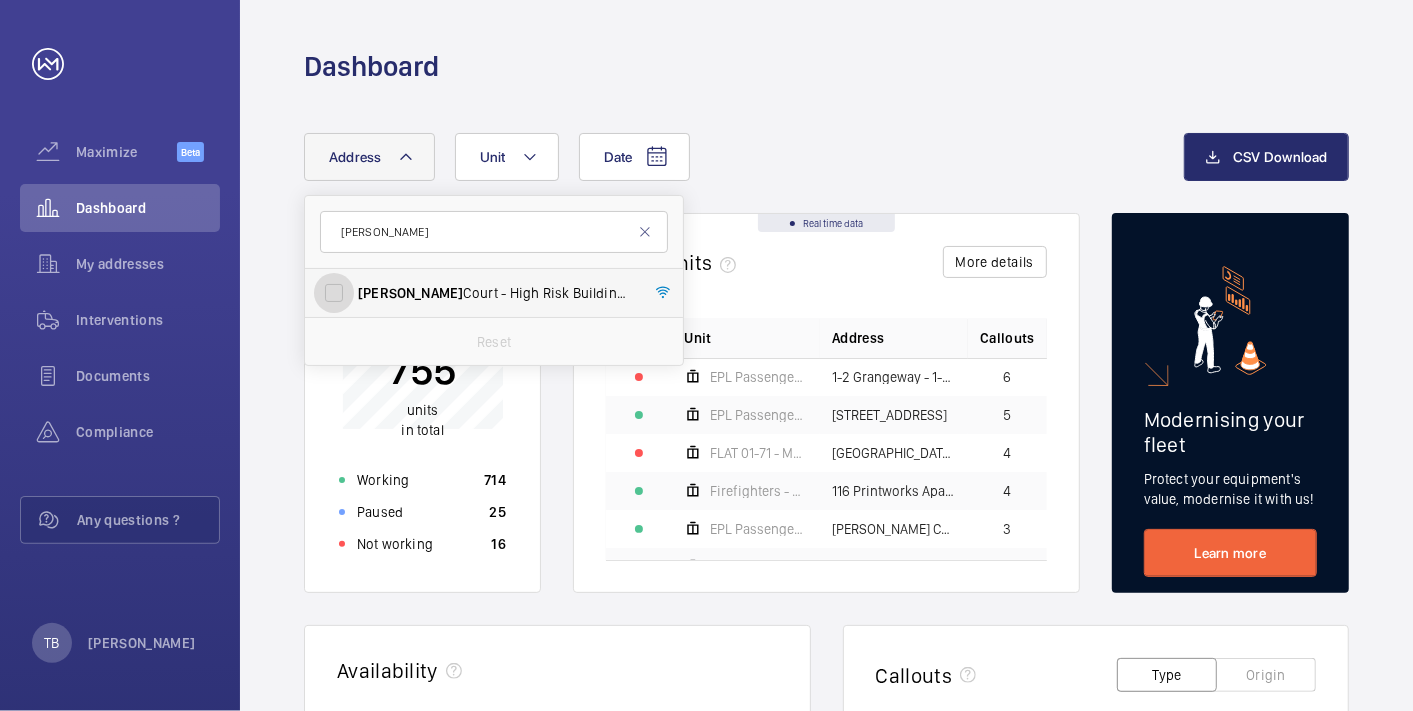 click on "Anthony  Court - High Risk Building -  Anthony  Court, LONDON W3 7DY" at bounding box center (334, 293) 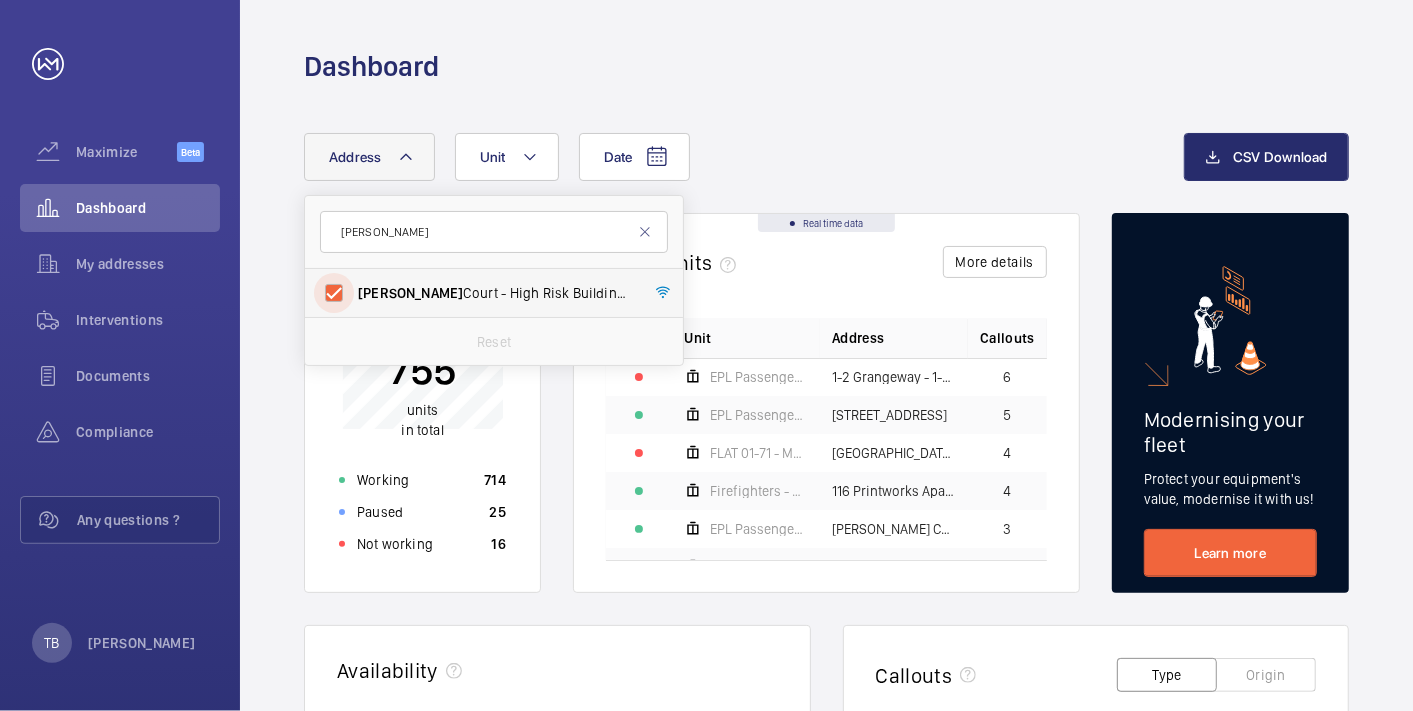 checkbox on "true" 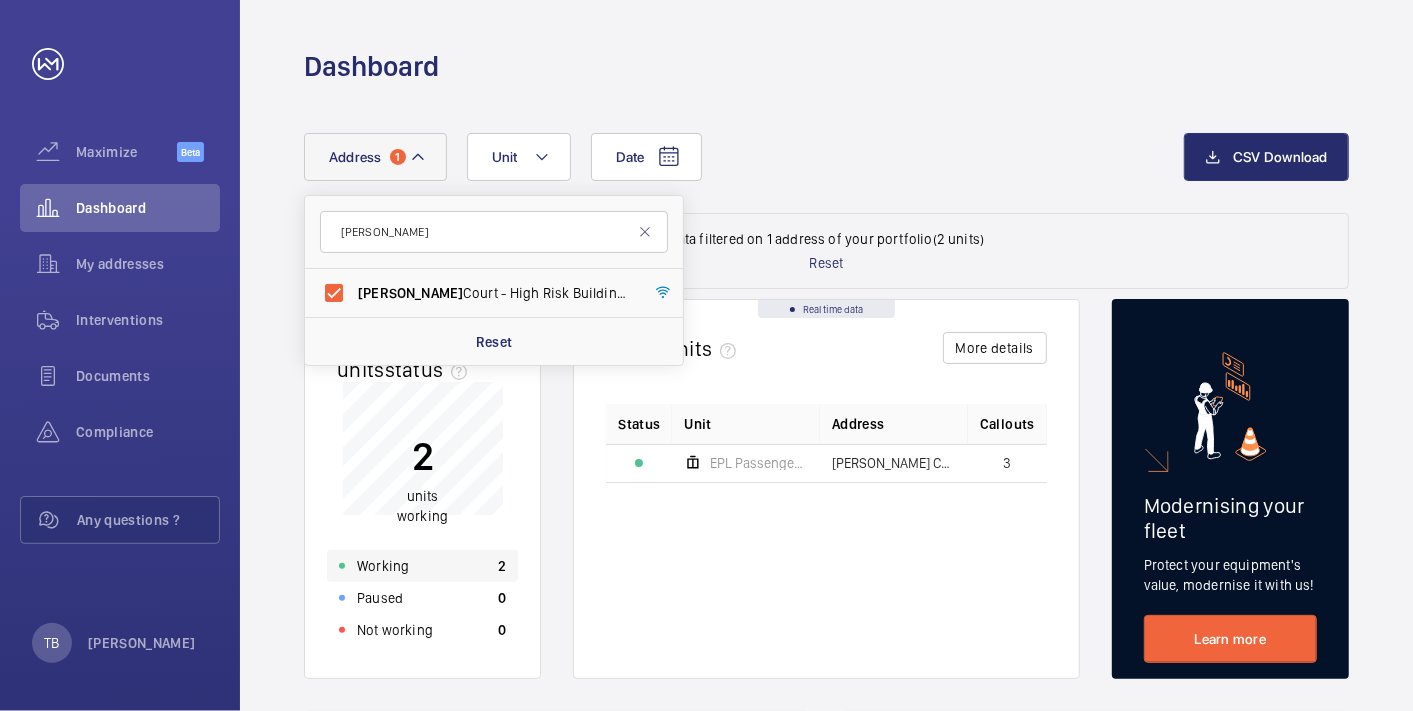 click on "Working 2" 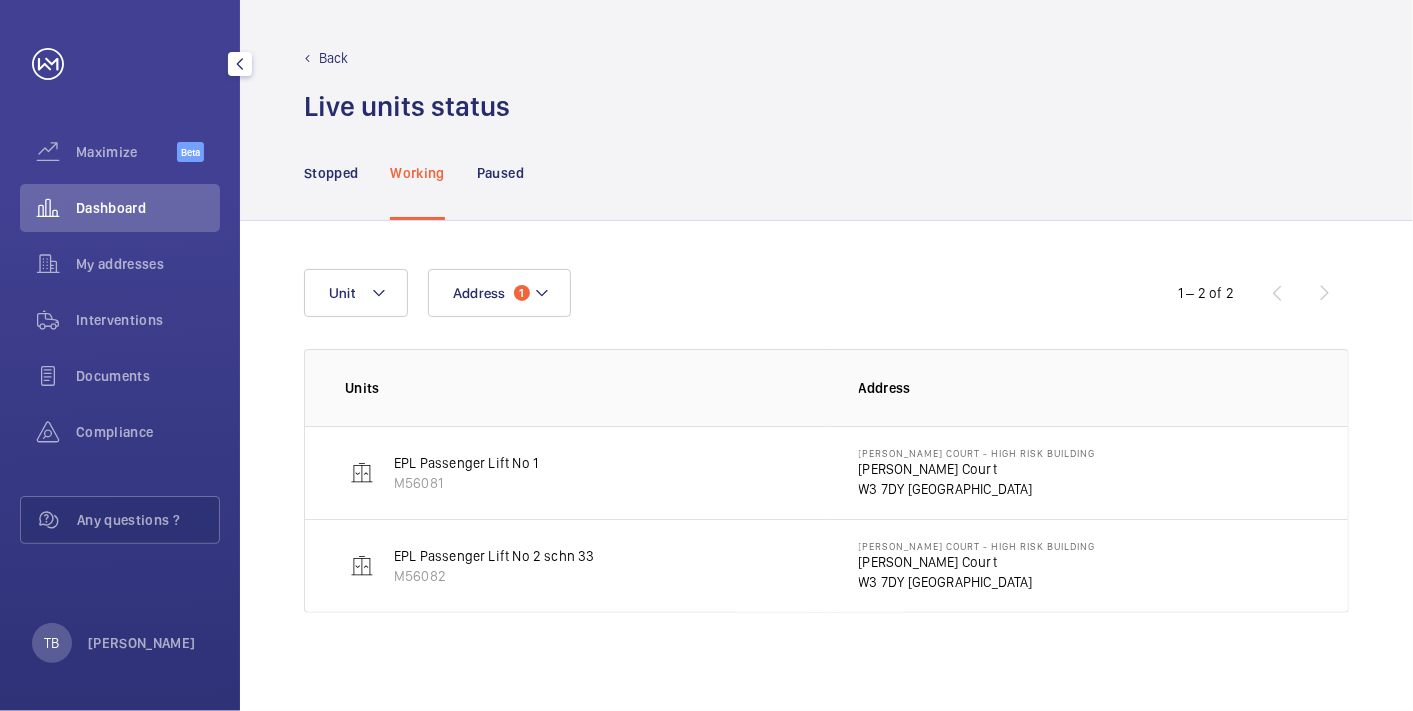 click on "Dashboard" 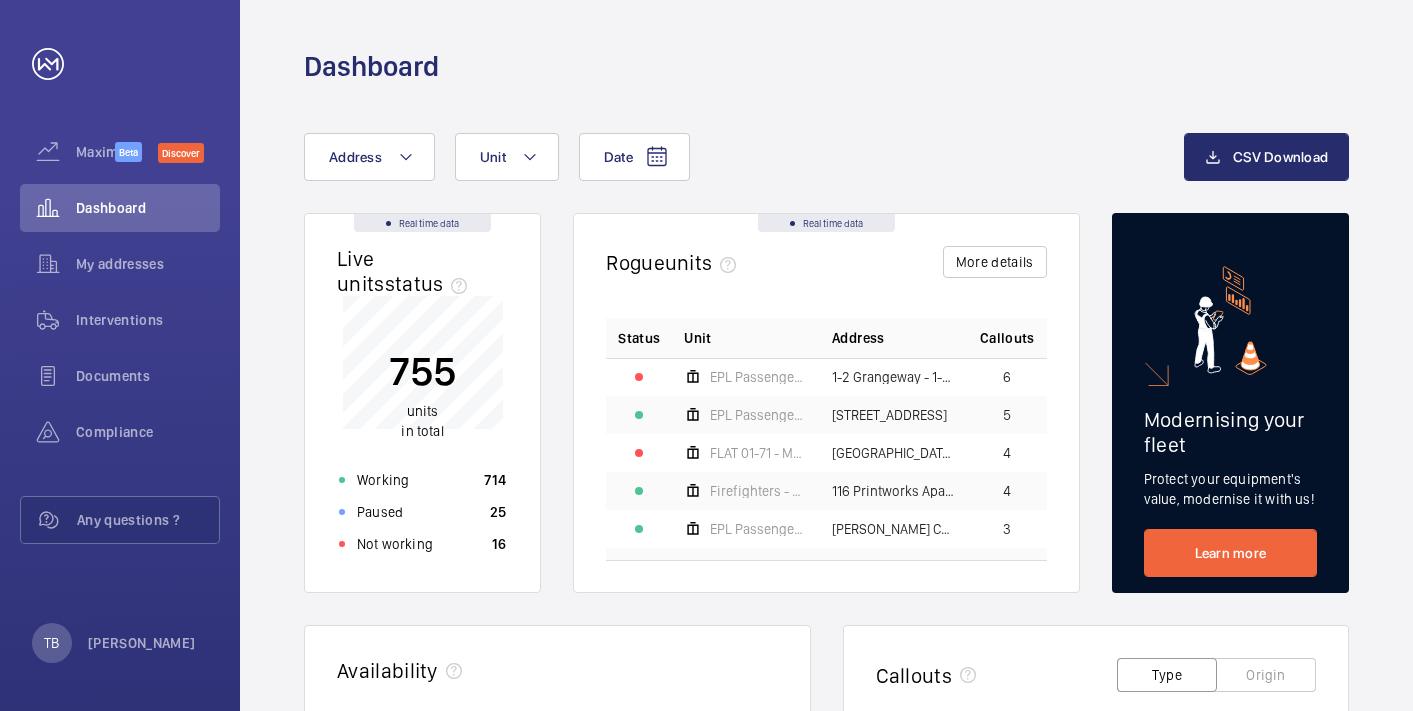 scroll, scrollTop: 0, scrollLeft: 0, axis: both 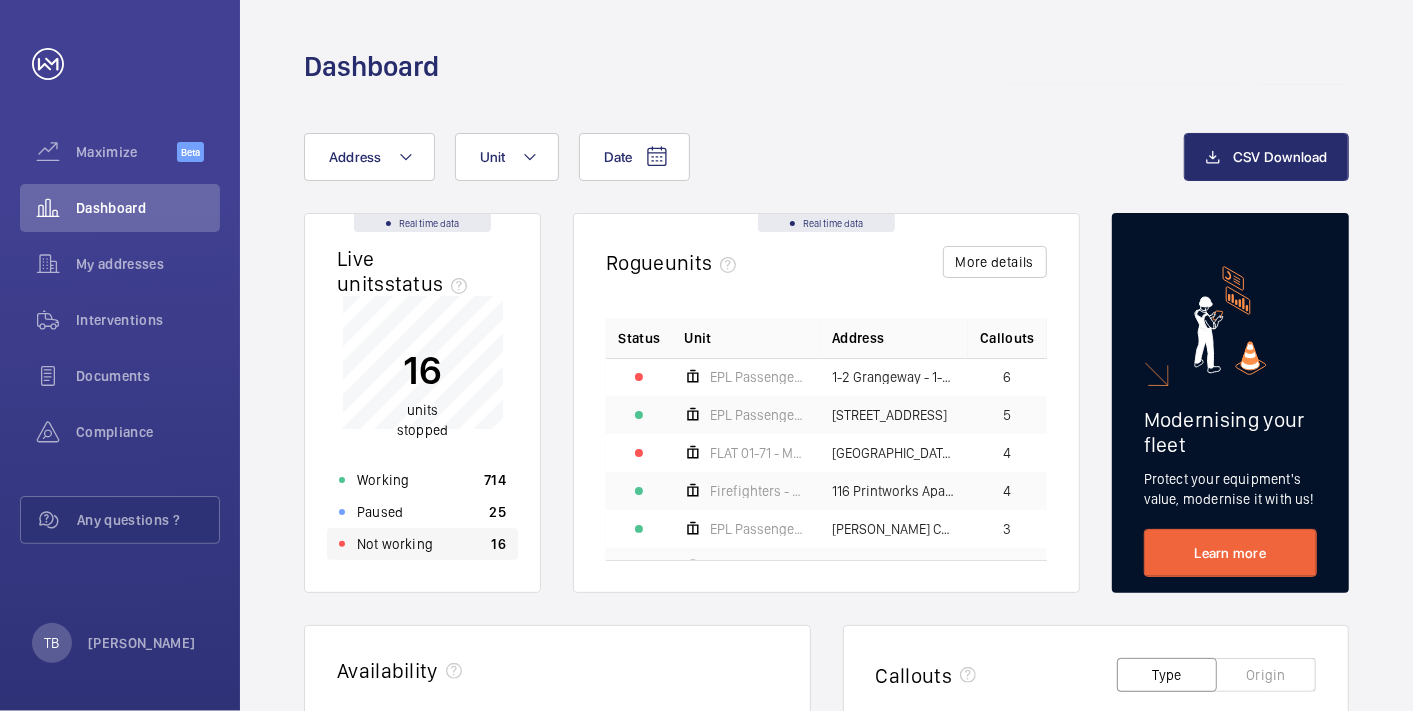 click on "Not working 16" 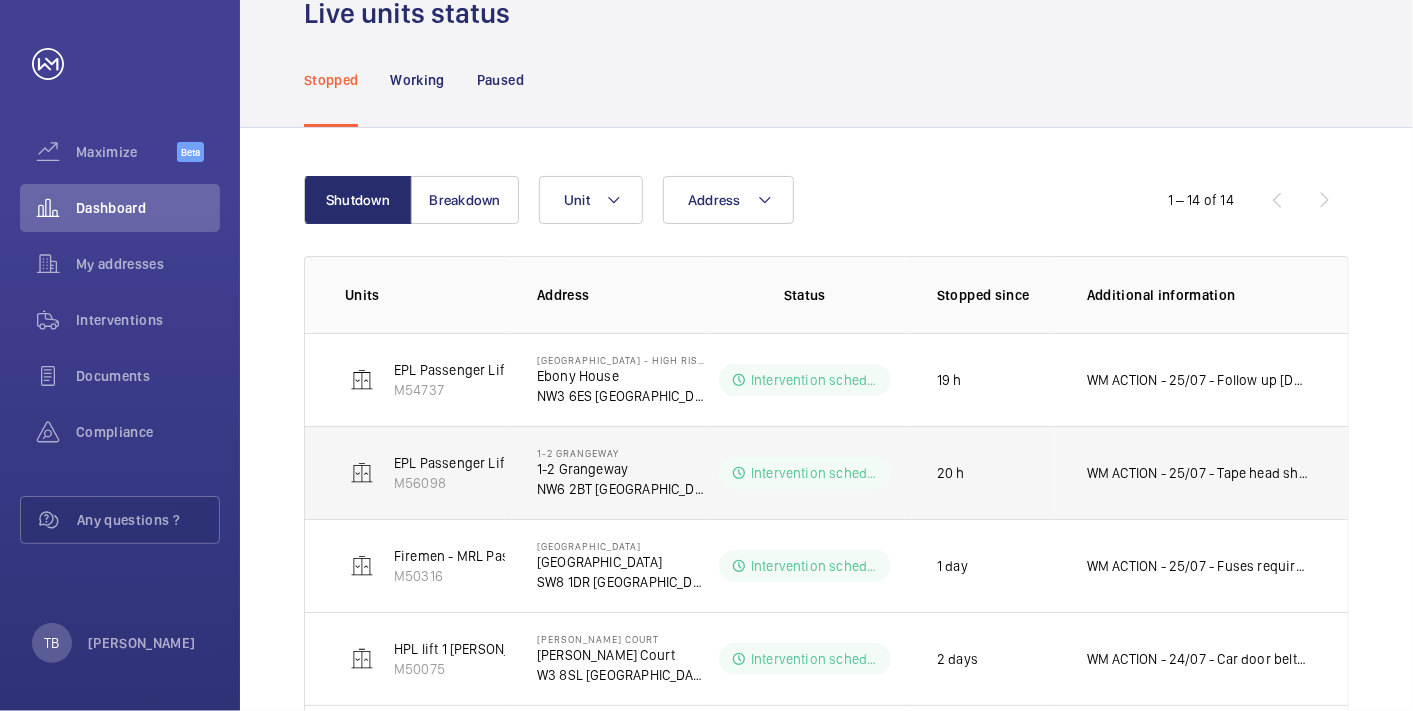 scroll, scrollTop: 0, scrollLeft: 0, axis: both 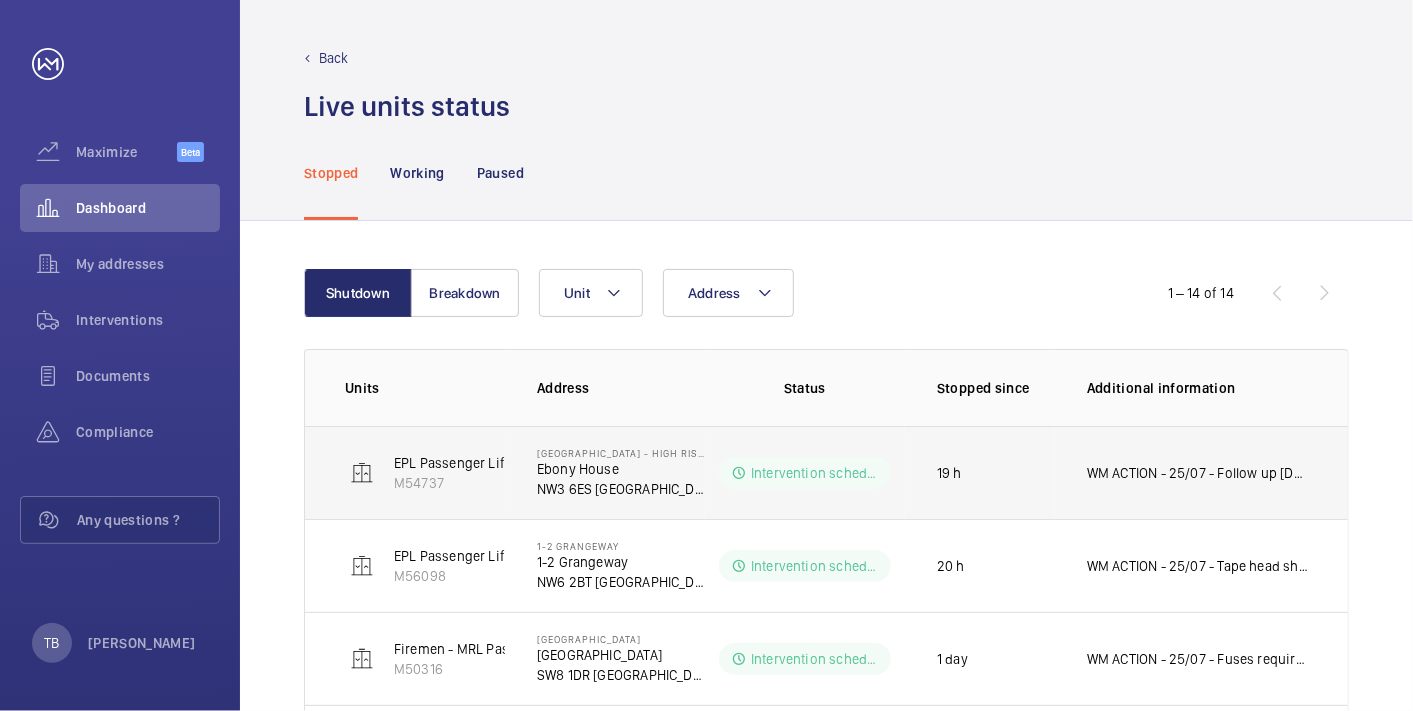 click on "WM ACTION - 25/07 - Follow up [DATE]
24/07 - No access" 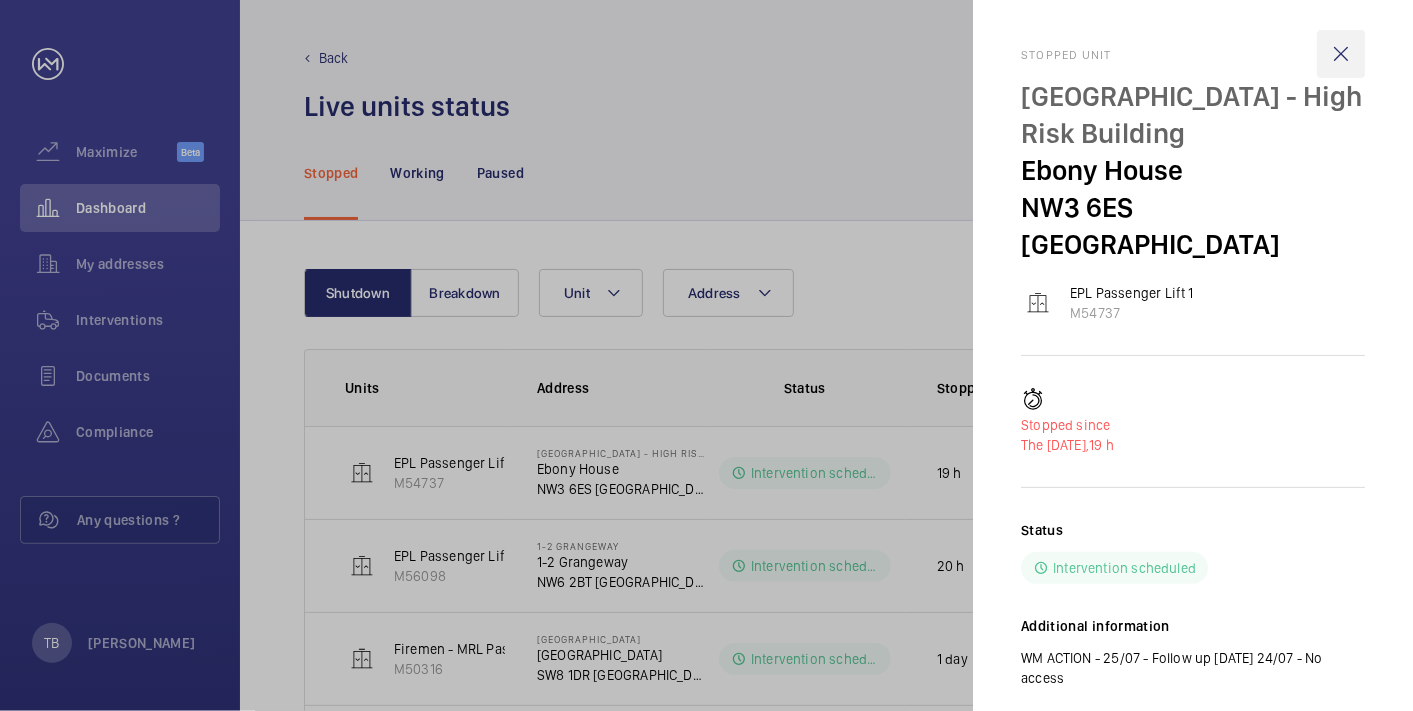 click 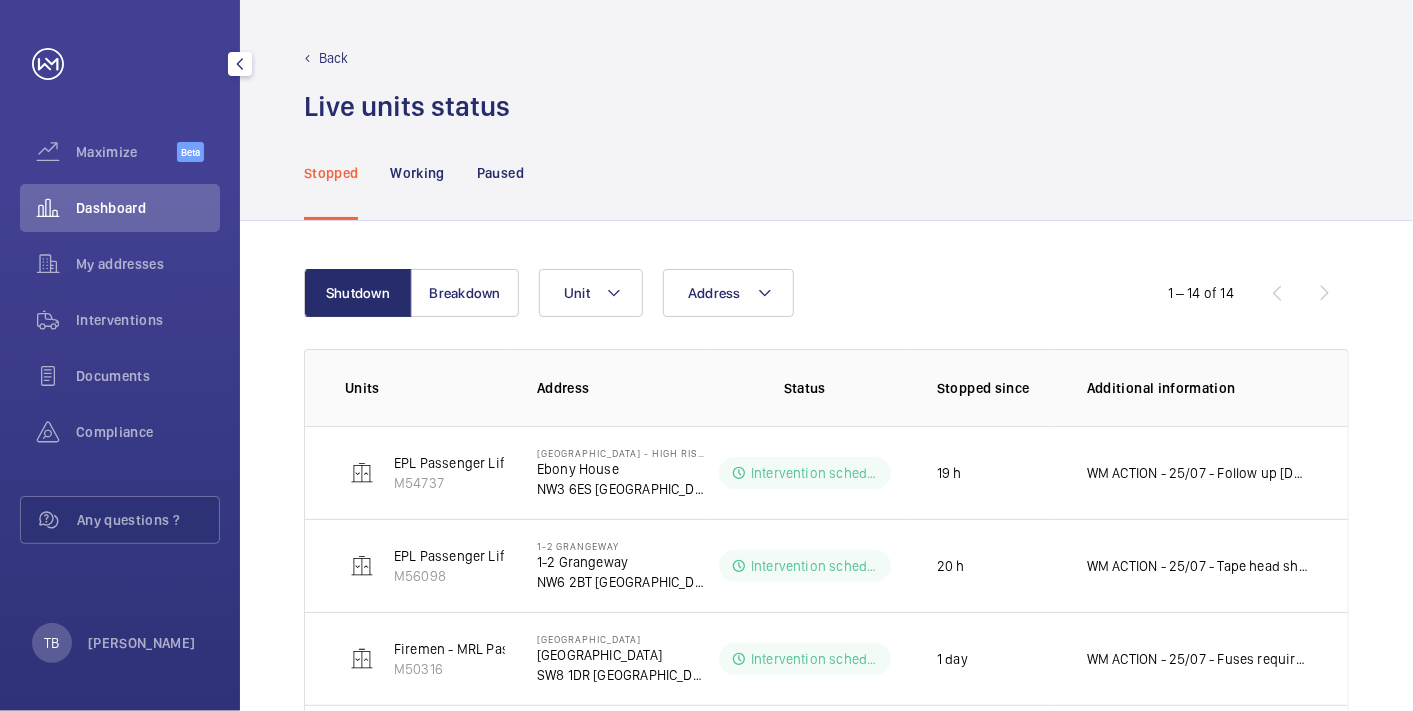 click on "Dashboard" 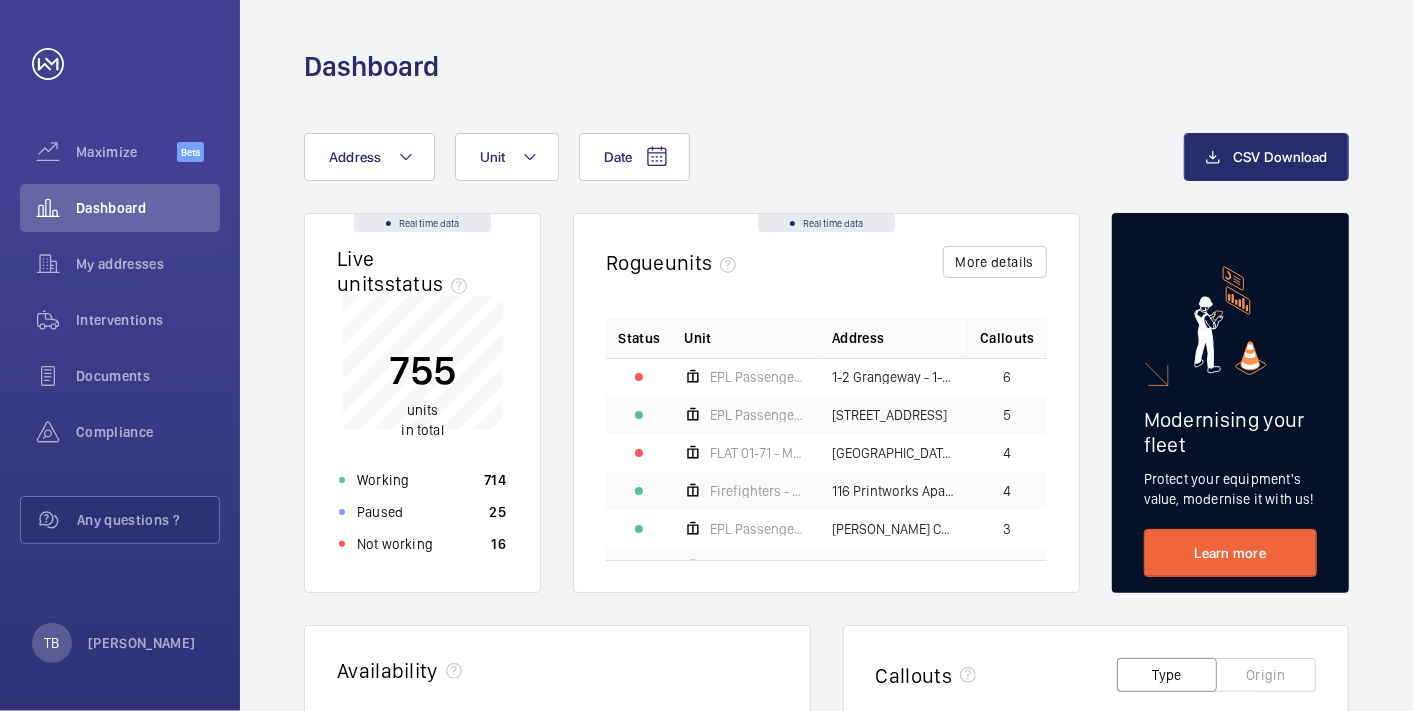 click on "Dashboard" 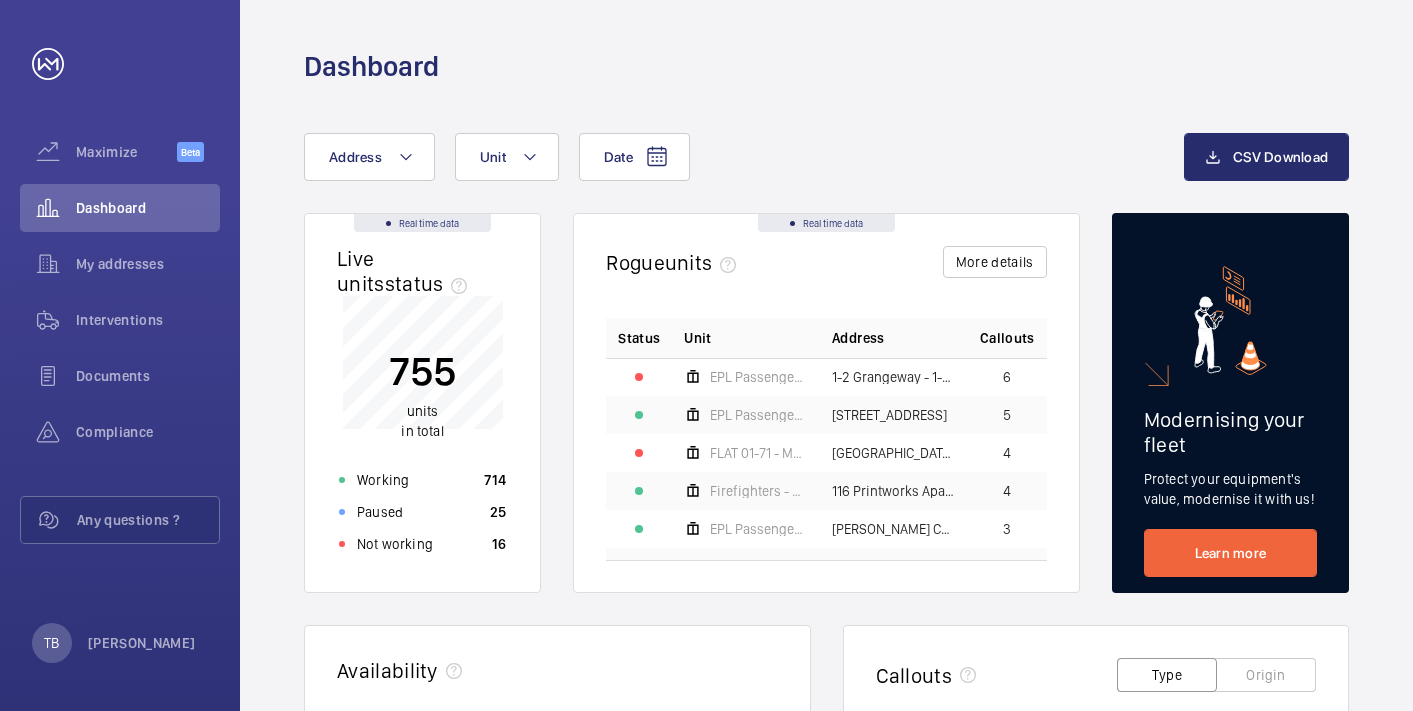 scroll, scrollTop: 0, scrollLeft: 0, axis: both 